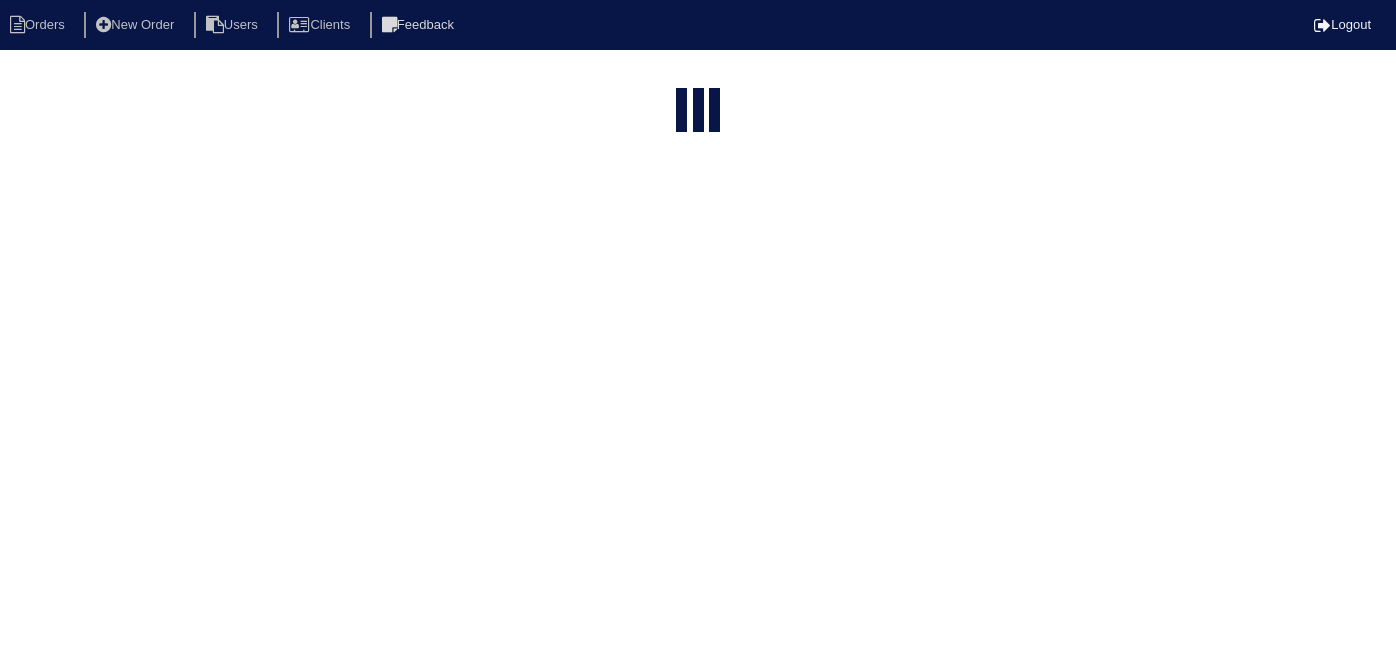 select on "15" 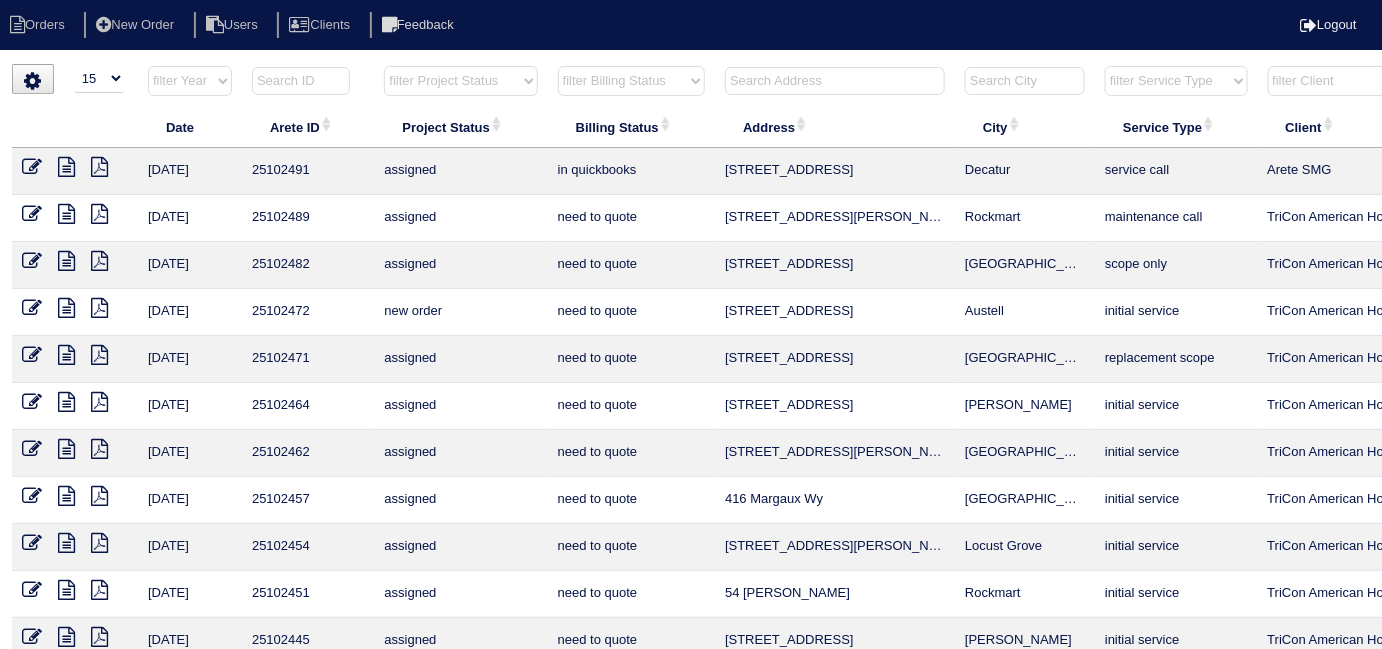drag, startPoint x: 874, startPoint y: 94, endPoint x: 869, endPoint y: 83, distance: 12.083046 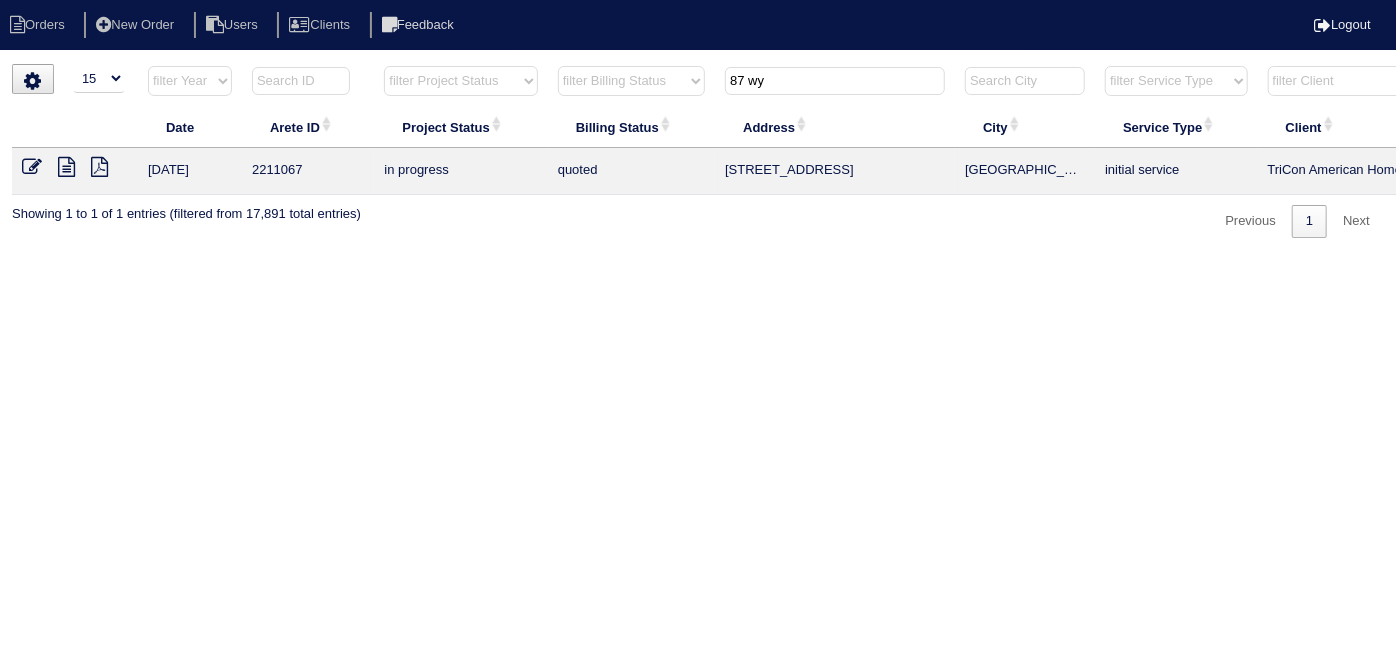type on "87 wy" 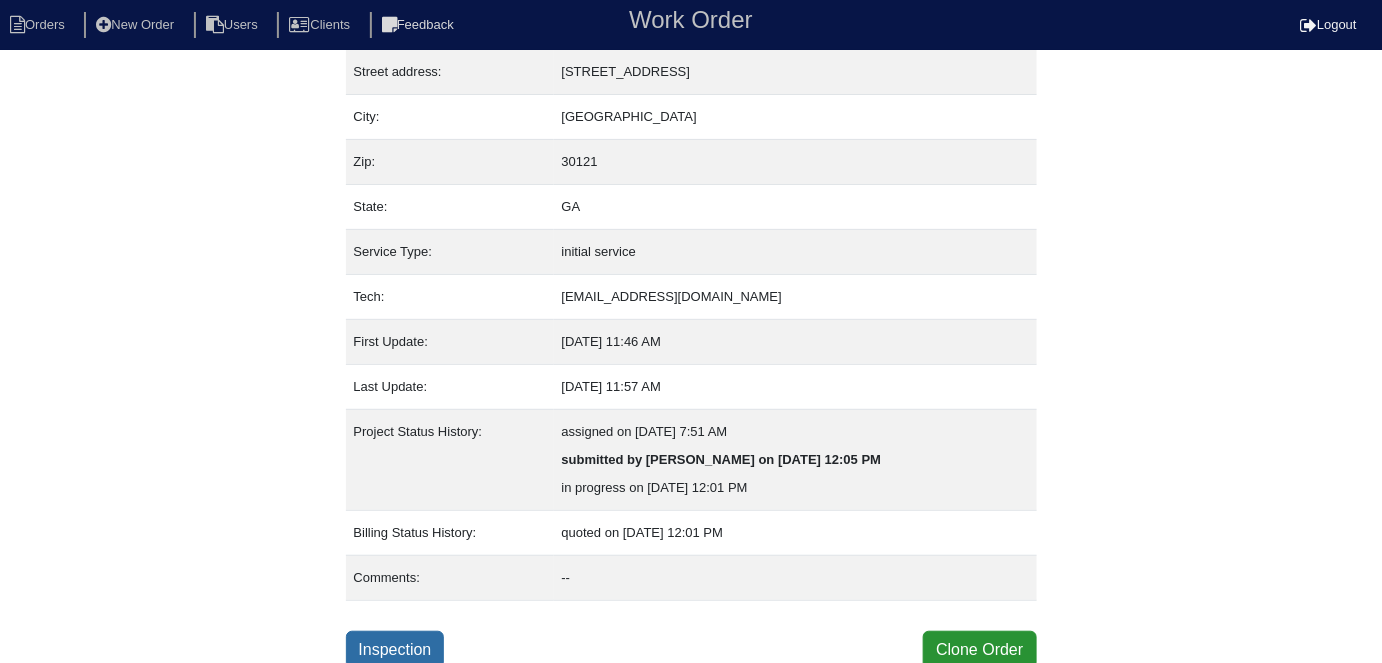 scroll, scrollTop: 105, scrollLeft: 0, axis: vertical 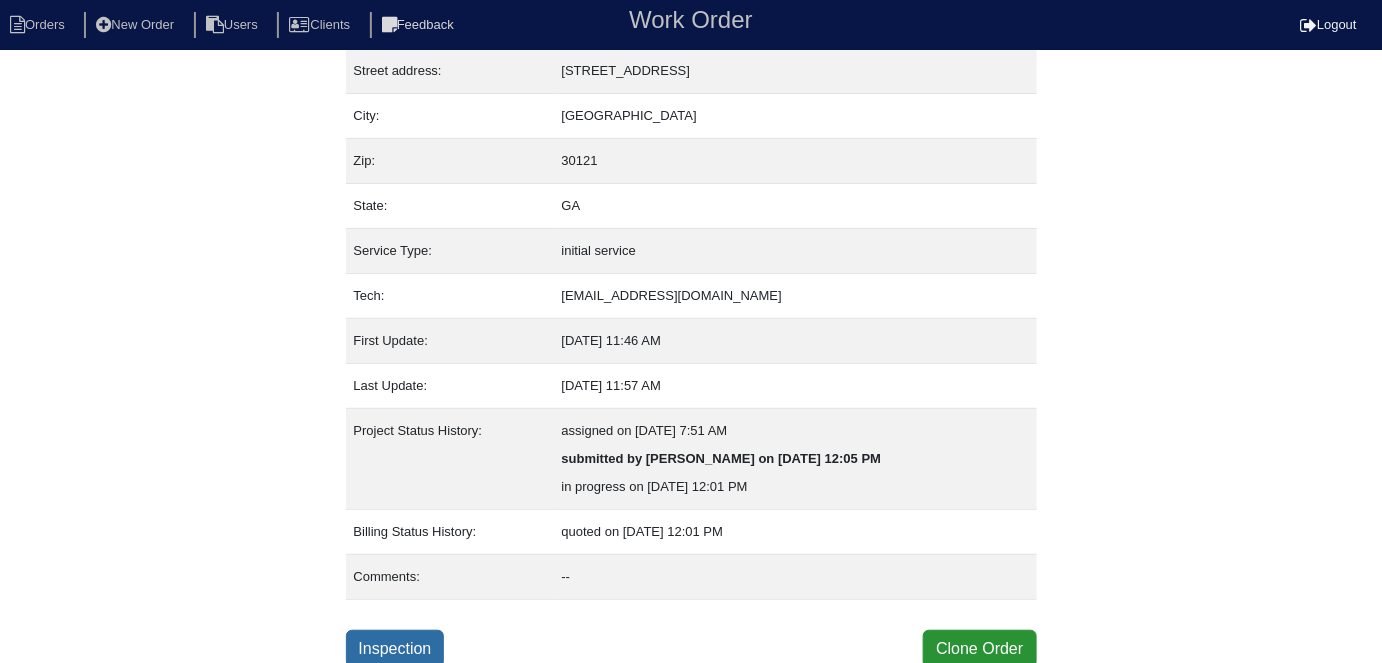 click on "Inspection" at bounding box center (395, 649) 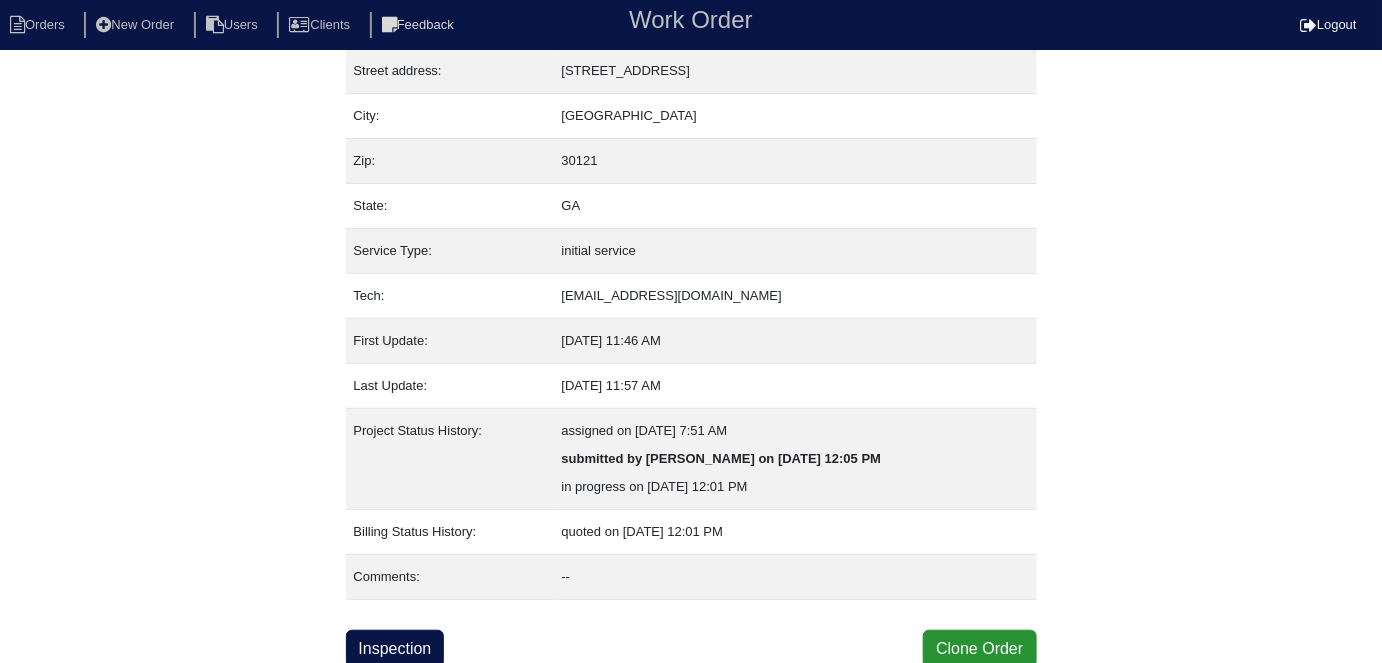 select on "0" 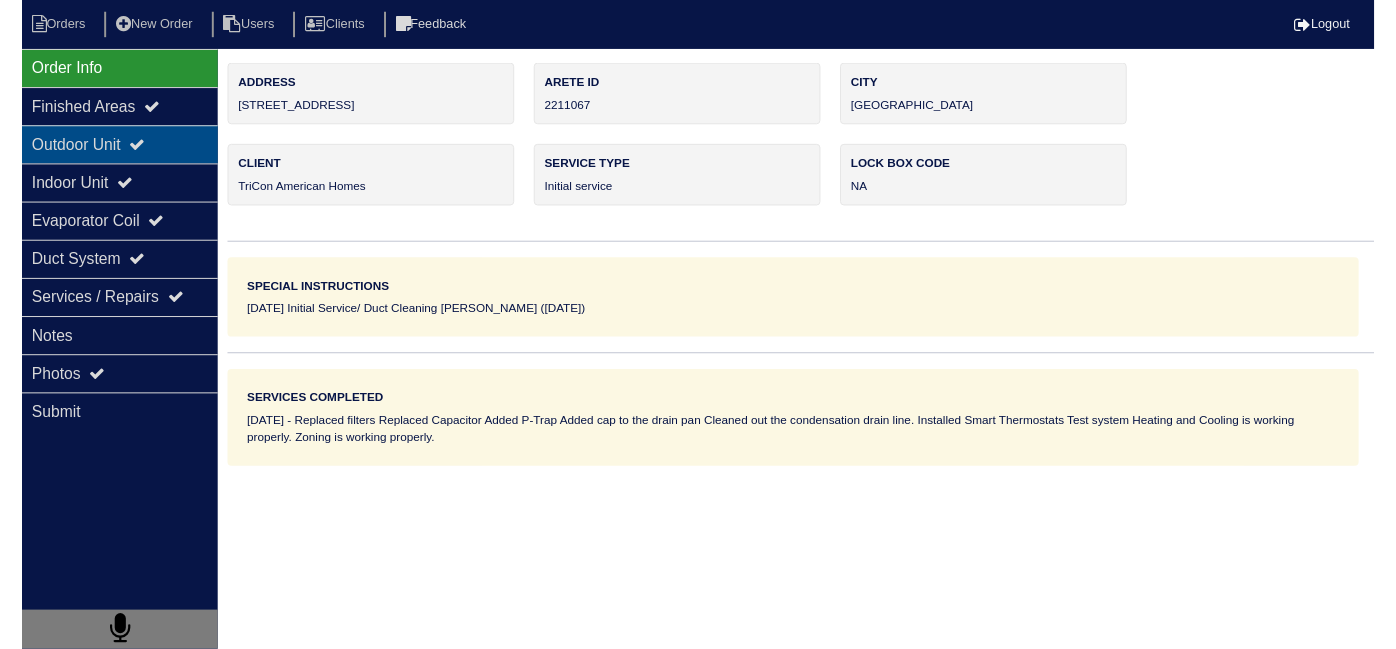 scroll, scrollTop: 0, scrollLeft: 0, axis: both 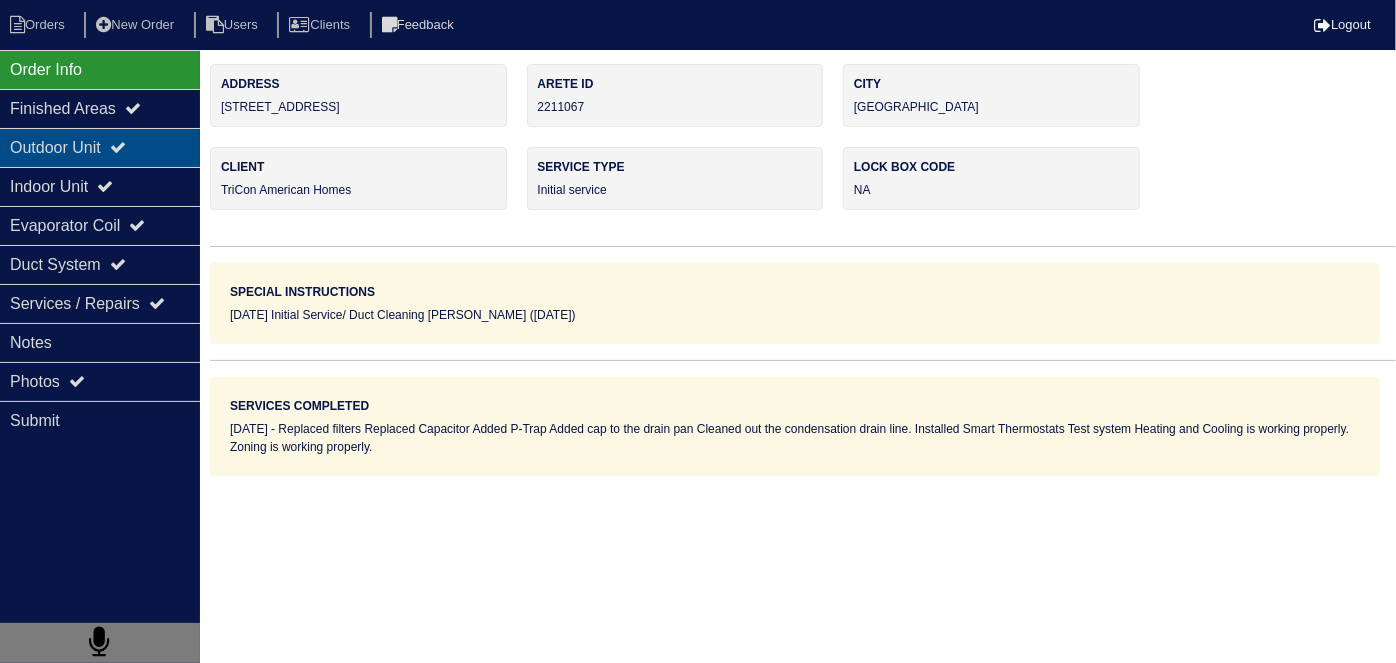 click on "Outdoor Unit" at bounding box center [100, 147] 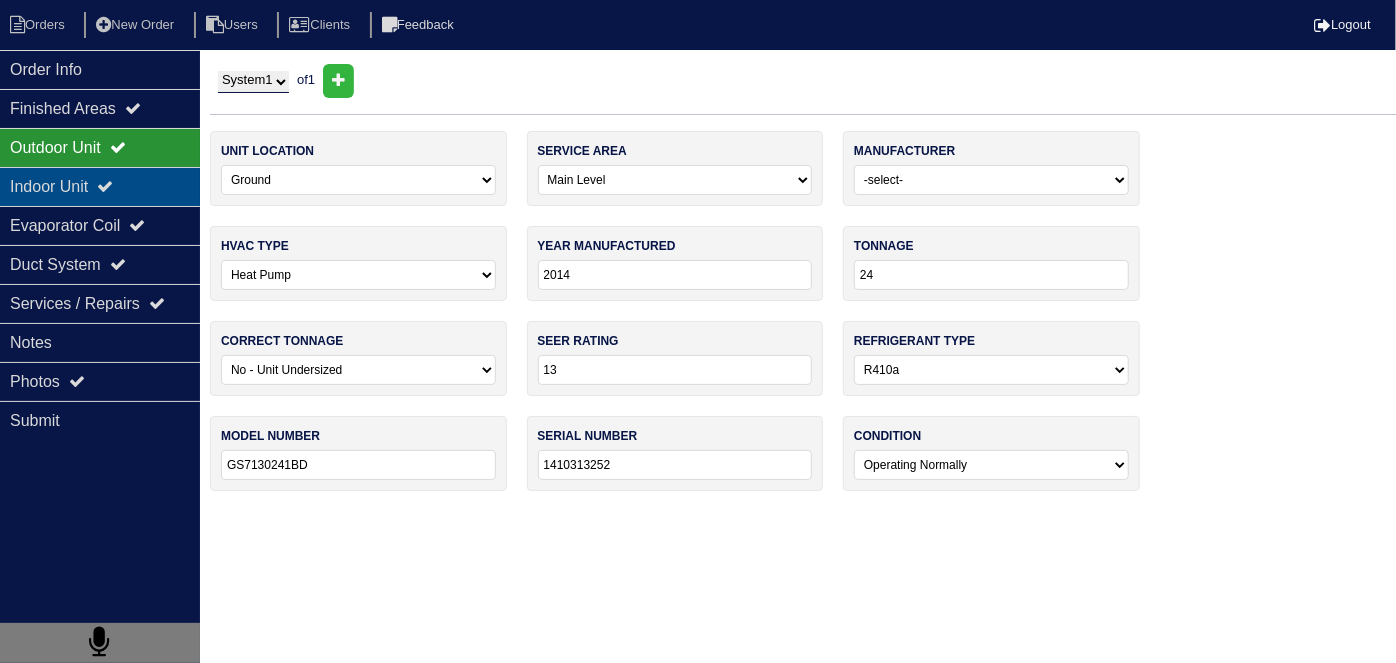 click on "Indoor Unit" at bounding box center [100, 186] 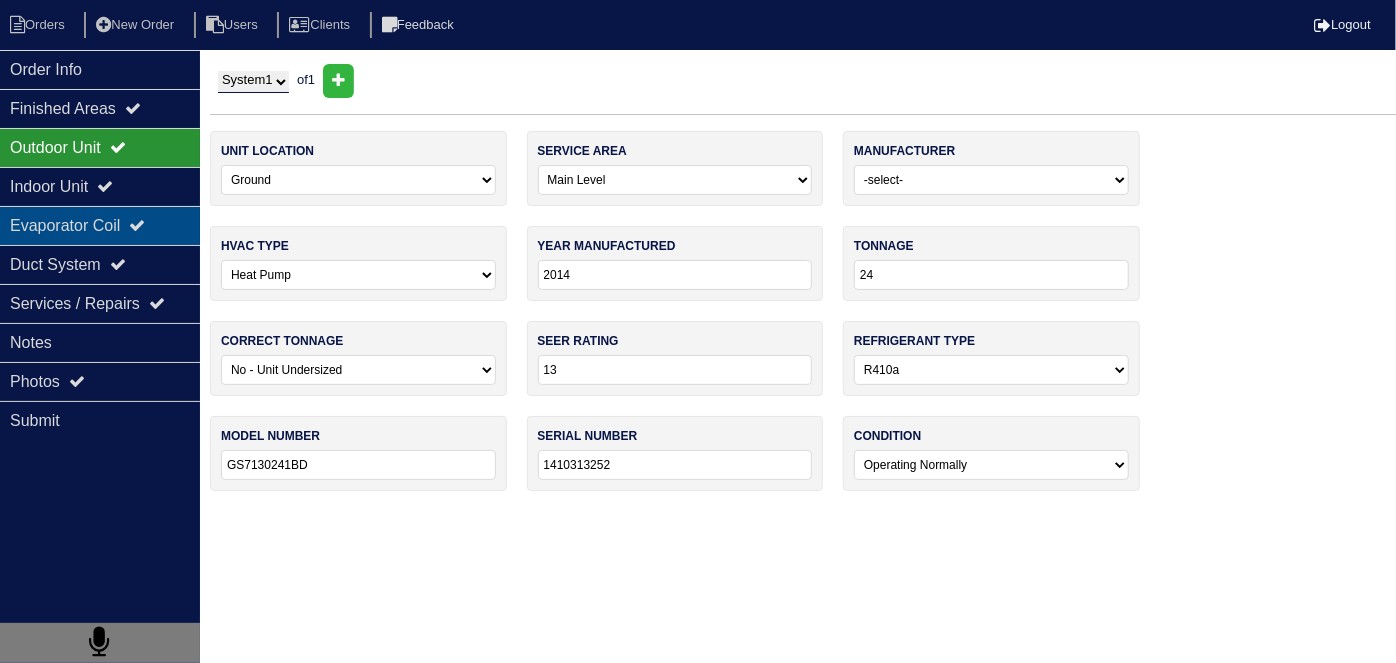 type on "2- Filters
P-Trap
Capacitor
PVC Cap
2- Smart Thermostats" 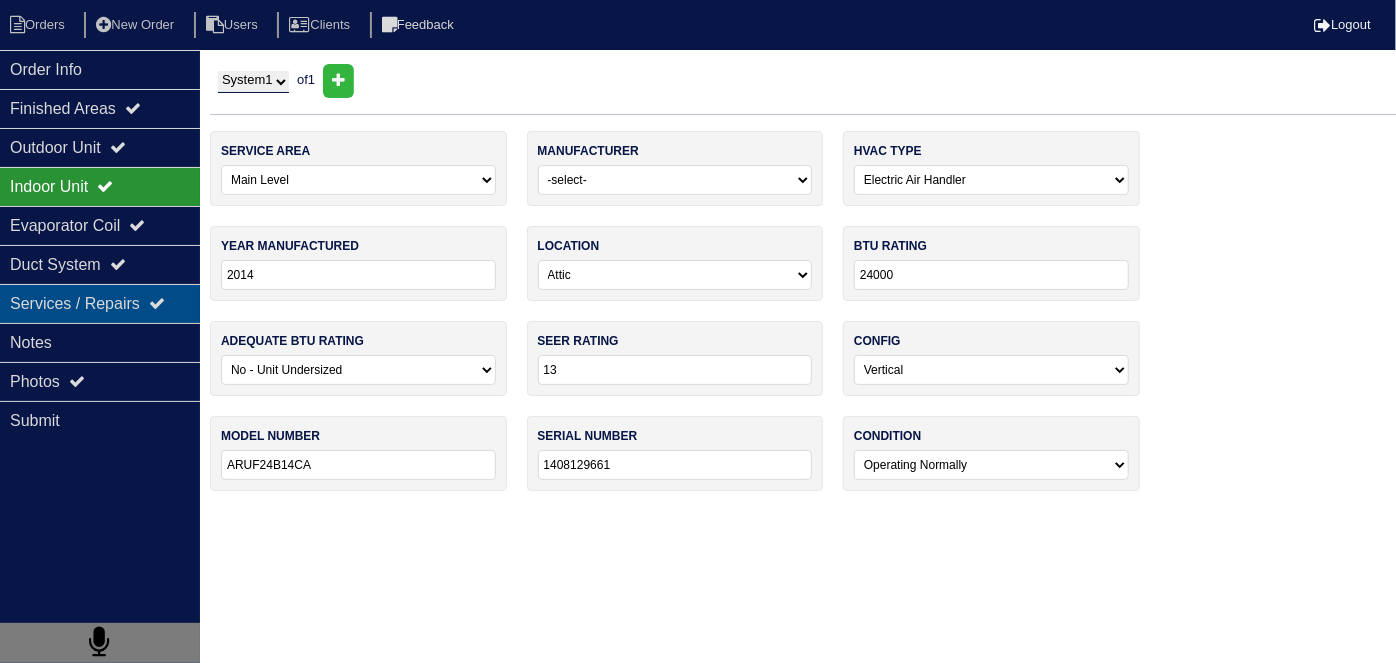 click on "Services / Repairs" at bounding box center [100, 303] 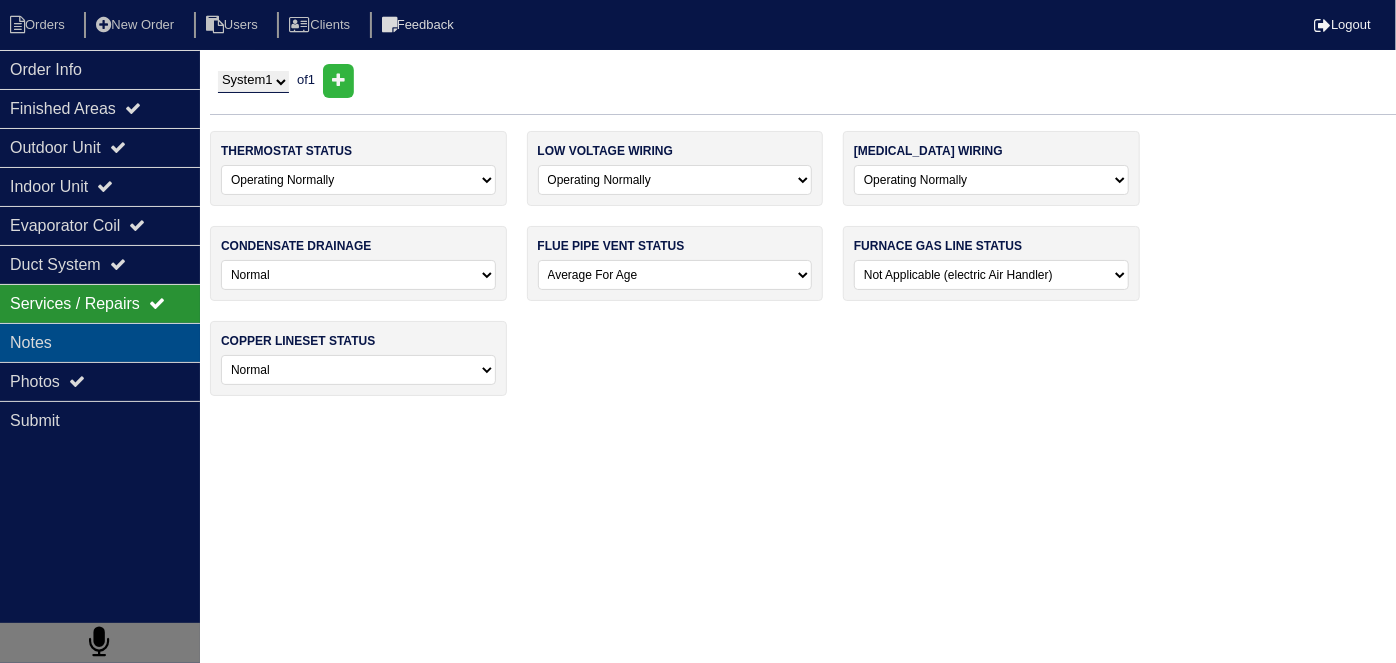 click on "Notes" at bounding box center (100, 342) 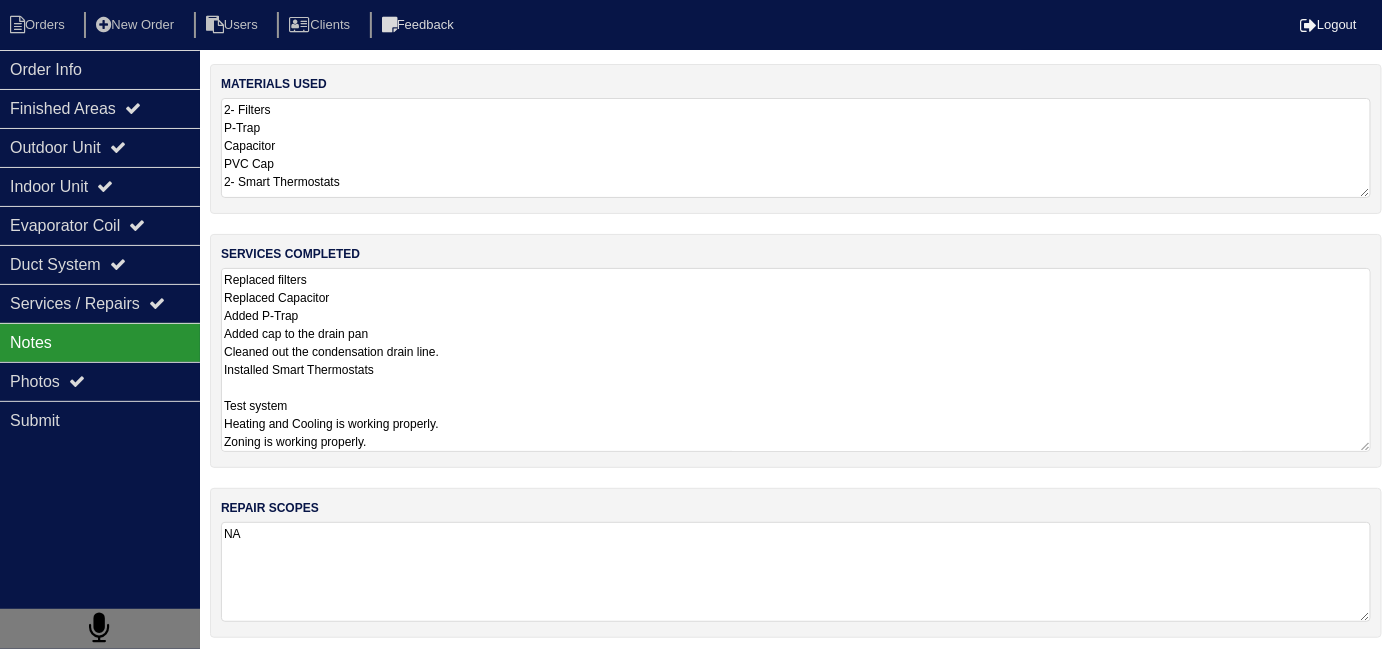 click on "Replaced filters
Replaced Capacitor
Added P-Trap
Added cap to the drain pan
Cleaned out the condensation drain line.
Installed Smart Thermostats
Test system
Heating and Cooling is working properly.
Zoning is working properly." at bounding box center (796, 360) 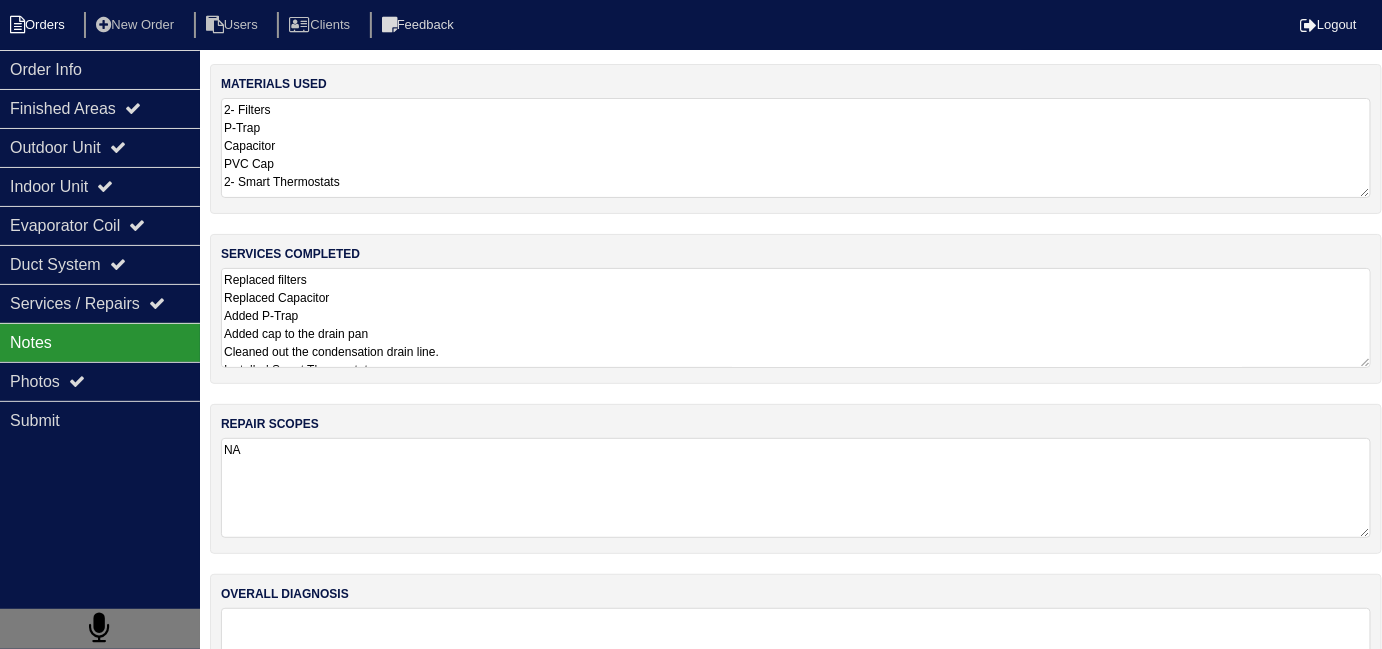 click on "Orders" at bounding box center (40, 25) 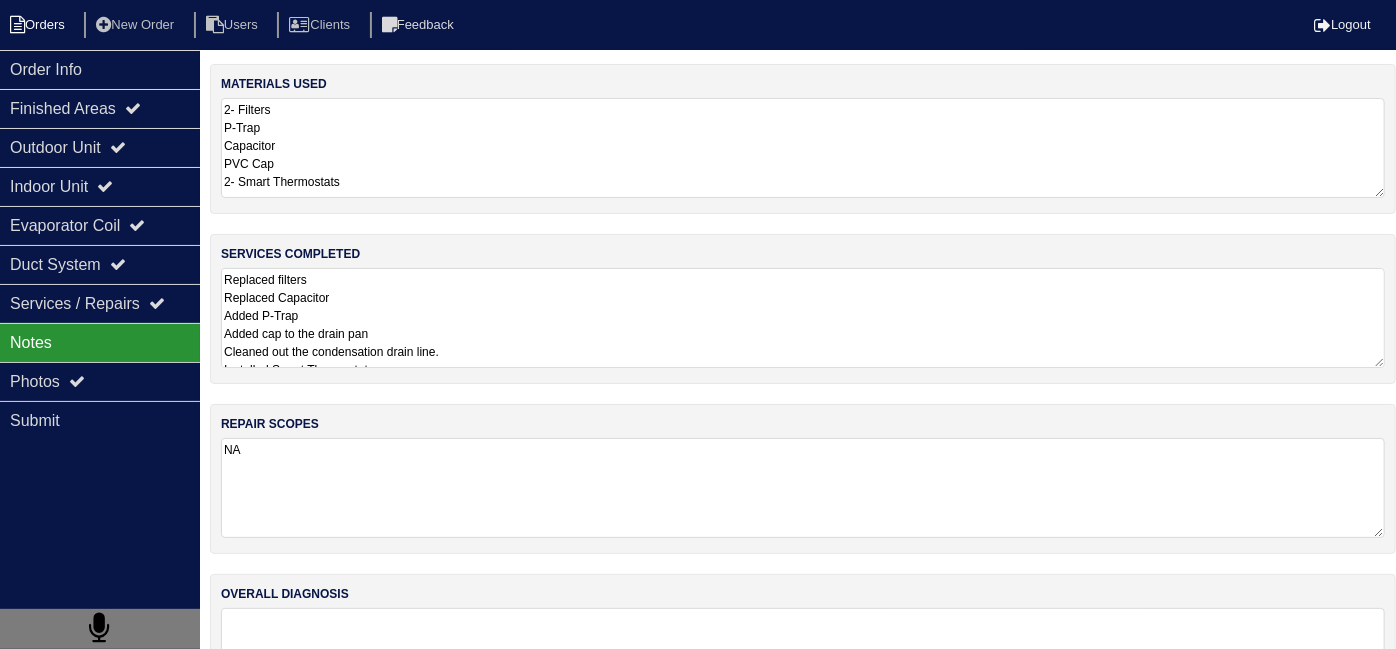 select on "15" 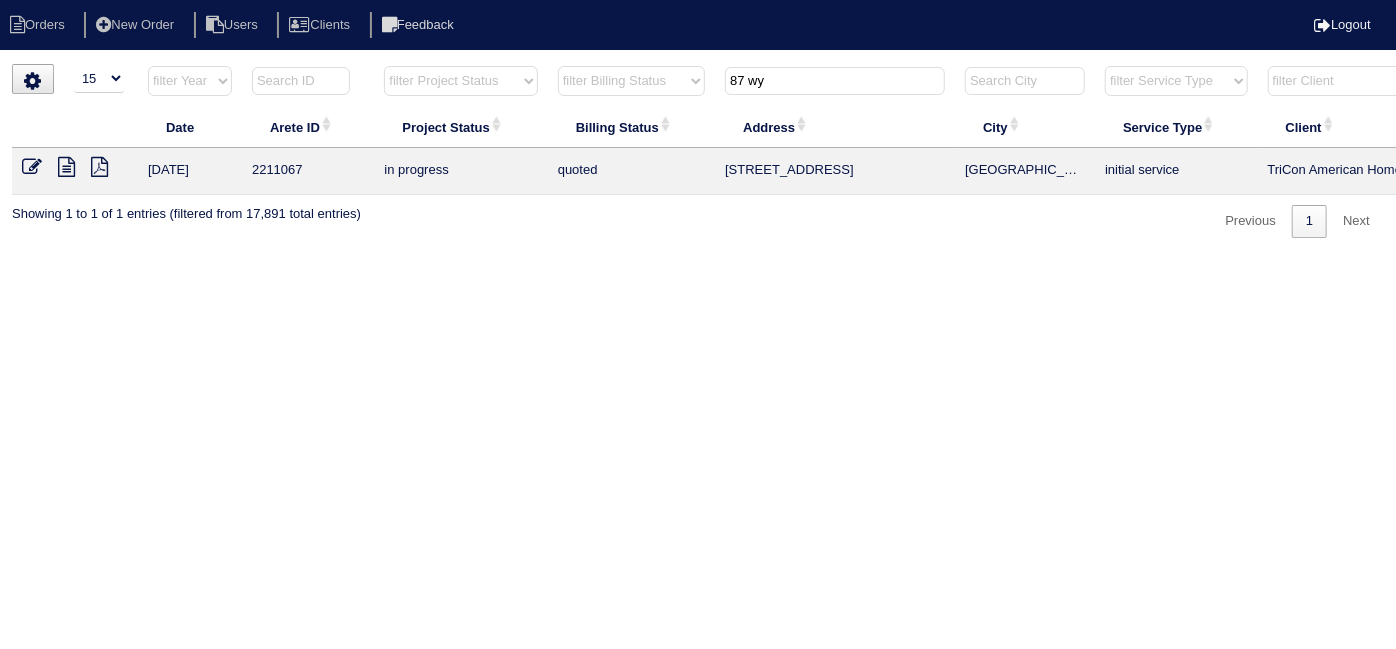drag, startPoint x: 772, startPoint y: 80, endPoint x: 415, endPoint y: 7, distance: 364.38715 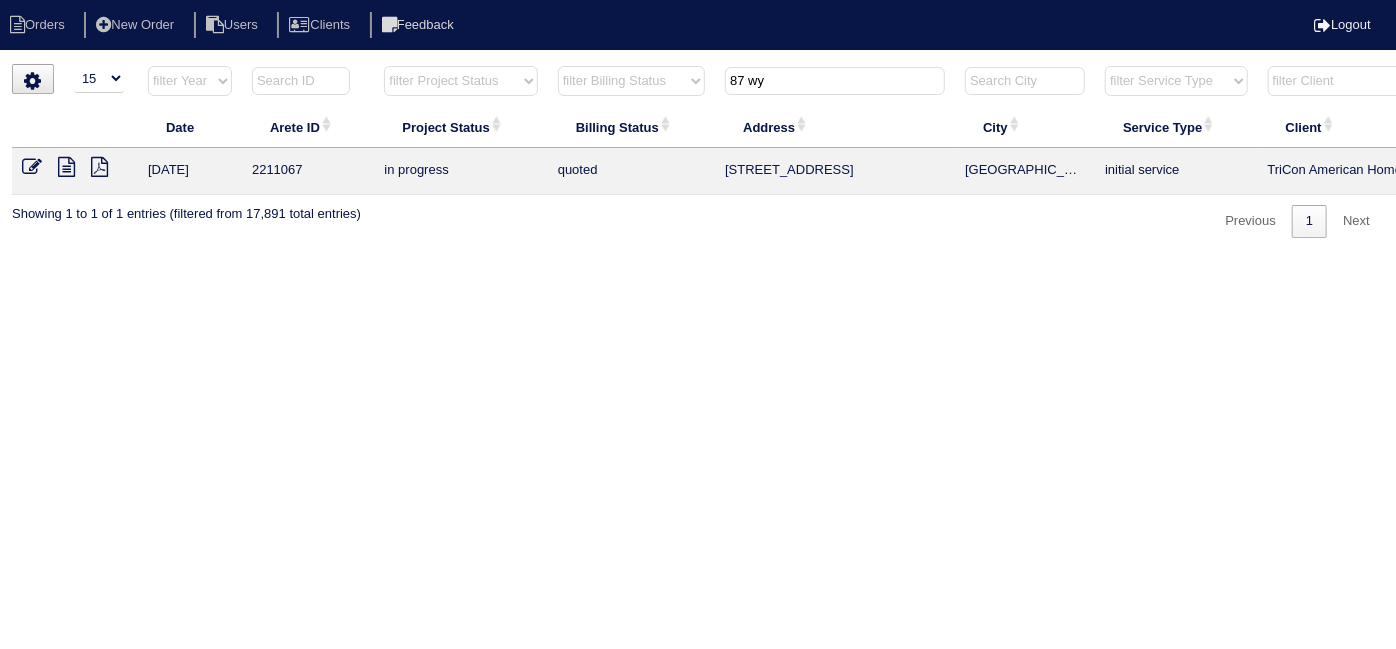 click on "Orders
New Order
Users
Clients
Feedback
Logout
Orders
New Order
Users
Clients
Message is blank.  Please add text or cancel.
Send Feedback
Cancel" at bounding box center (698, 151) 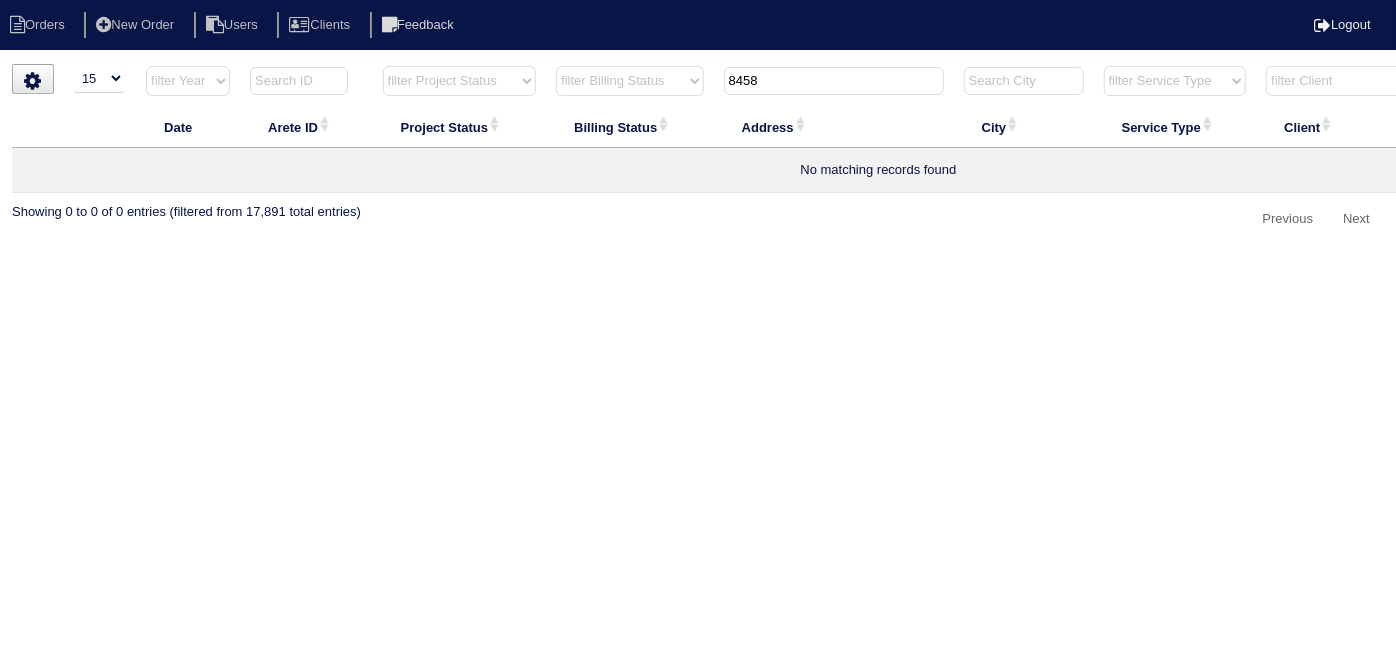 drag, startPoint x: 763, startPoint y: 76, endPoint x: 492, endPoint y: -26, distance: 289.56 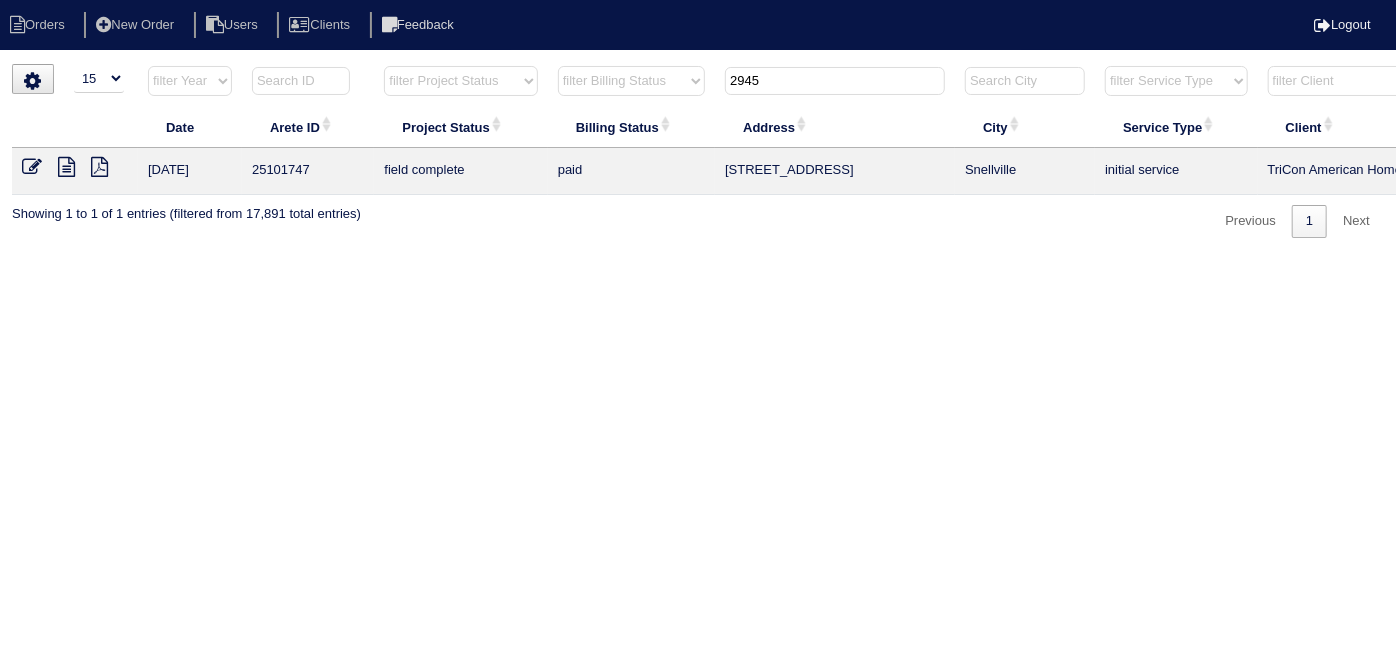 type on "2945" 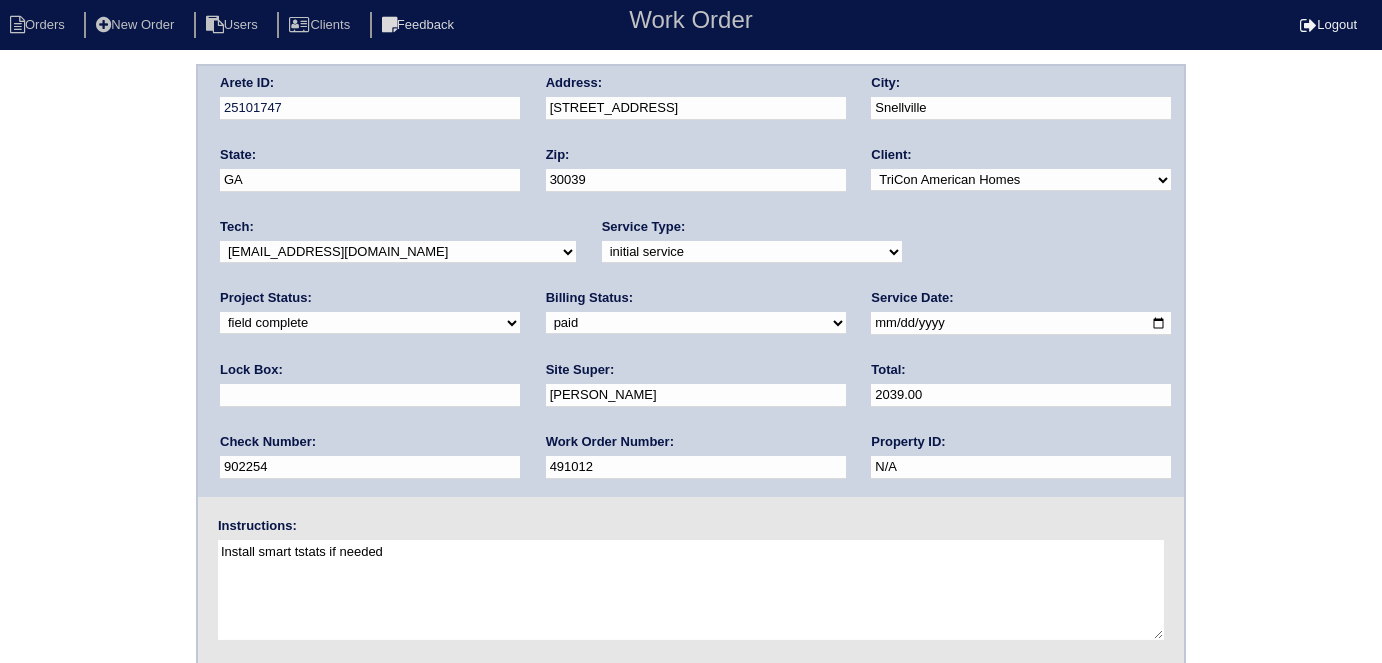 scroll, scrollTop: 0, scrollLeft: 0, axis: both 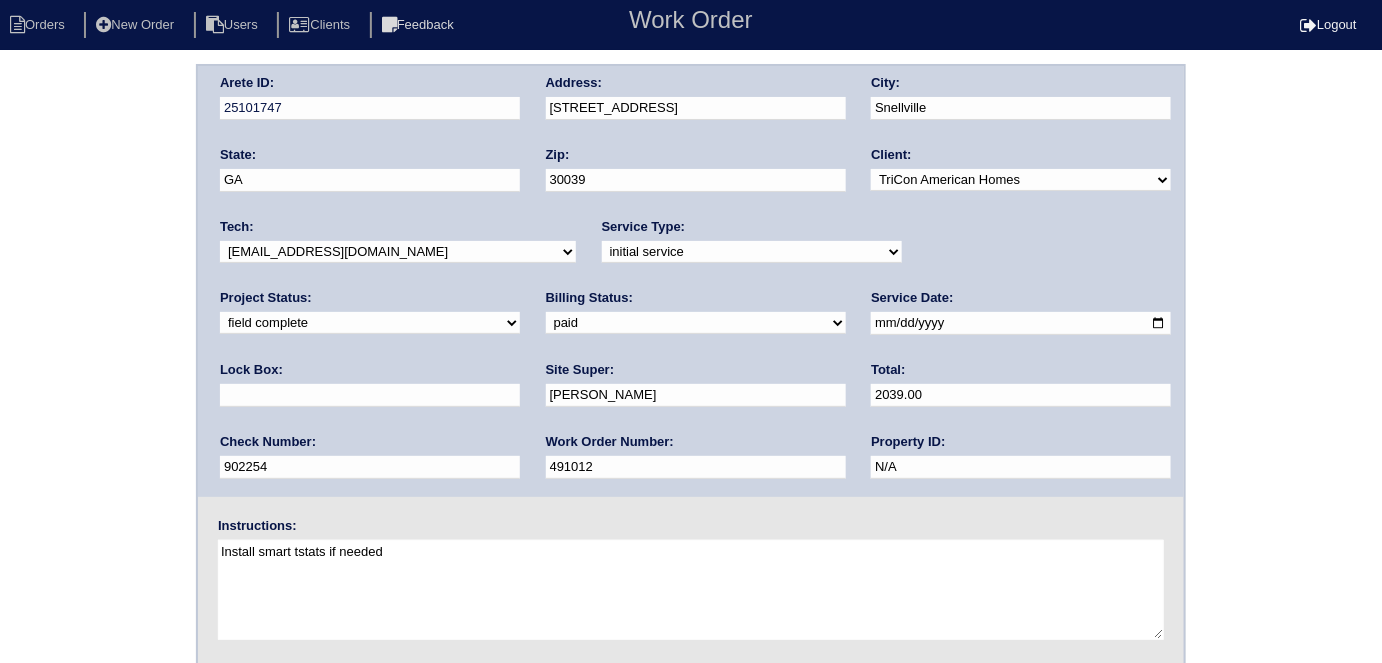 click on "Arete ID:
25101747
Address:
2945 Cordite Loop
City:
Snellville
State:
GA
Zip:
30039
Client:
-select-
TriCon American Homes
American Homes 4 Rent
First Key Homes
Zillow
The Renovation Company
On The Level Development Group
Shepard Exposition Group
Sylvan Homes
Pathway Construction
Arete Personal
Arete SMG
Tiber Capital
Tiber Realty
Divvy
Rave
Stine Construction
Alan Luther
HomeRiver Group
Test Client
Rasmus Real Estate
Padly
Buffalo Homes
Phillip Brothers
Maymont Homes
Tech:" at bounding box center (691, 468) 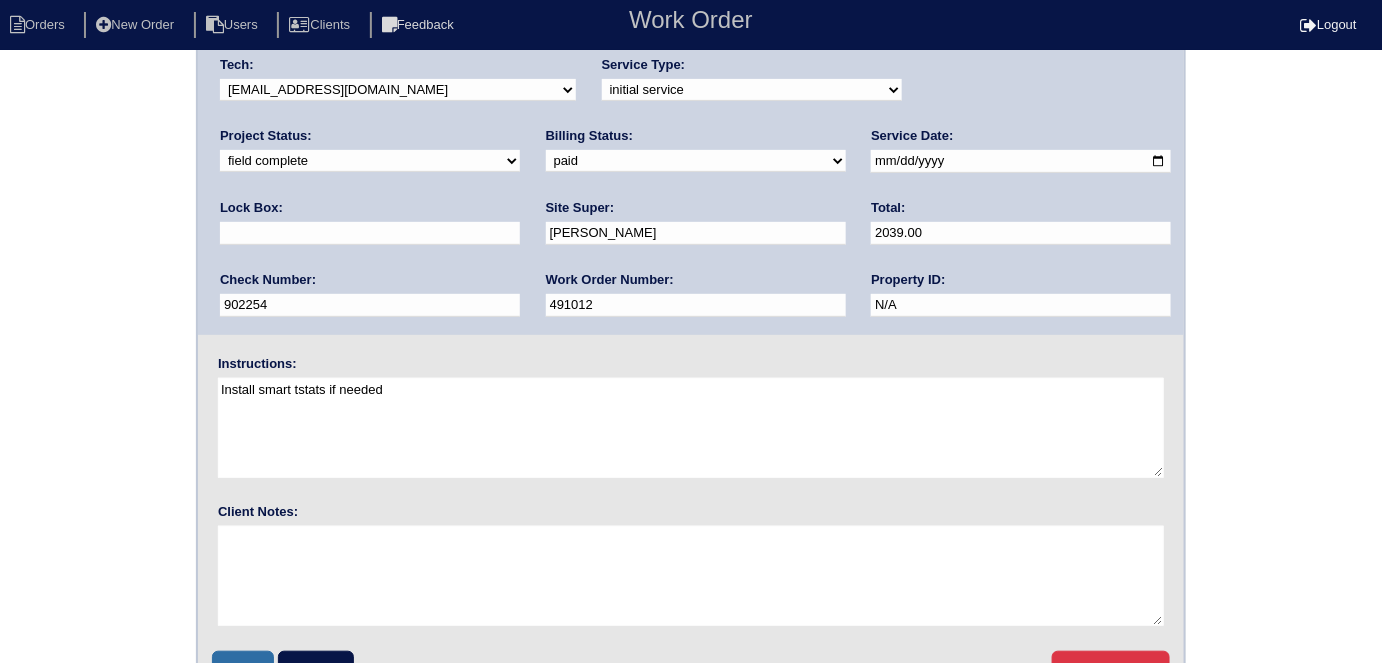 scroll, scrollTop: 205, scrollLeft: 0, axis: vertical 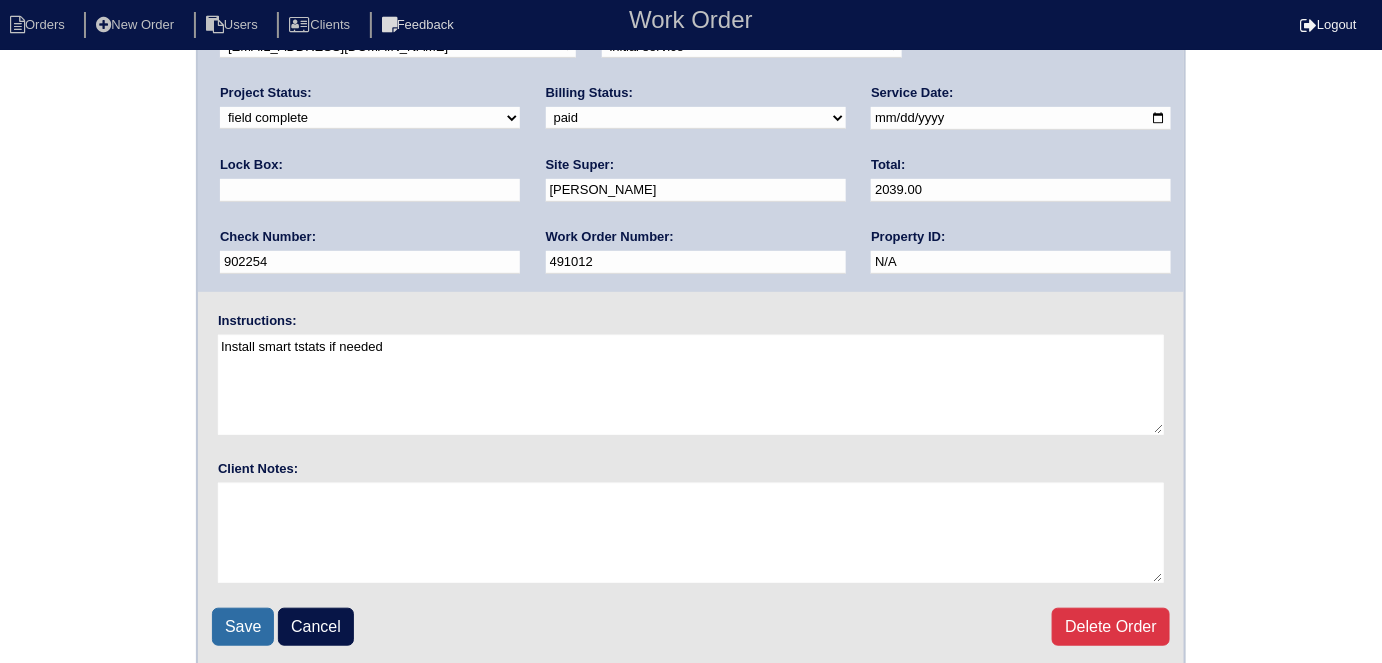 click on "Save" at bounding box center (243, 627) 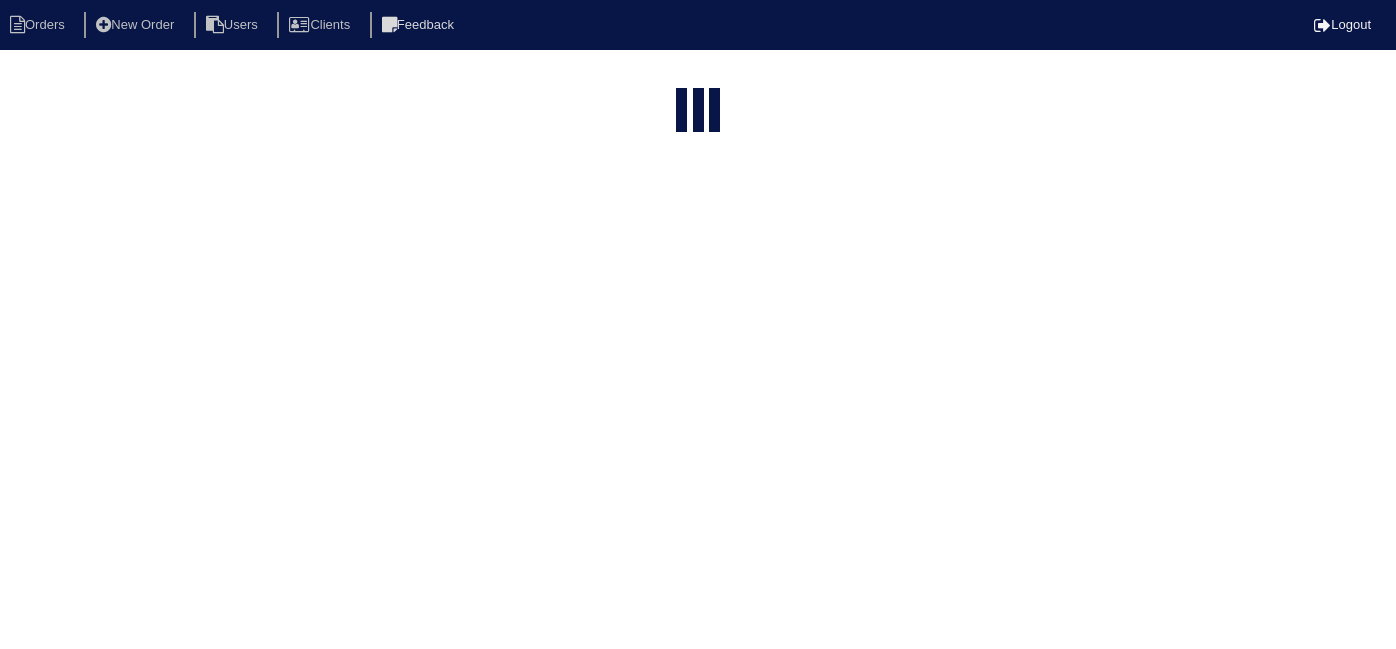 select on "15" 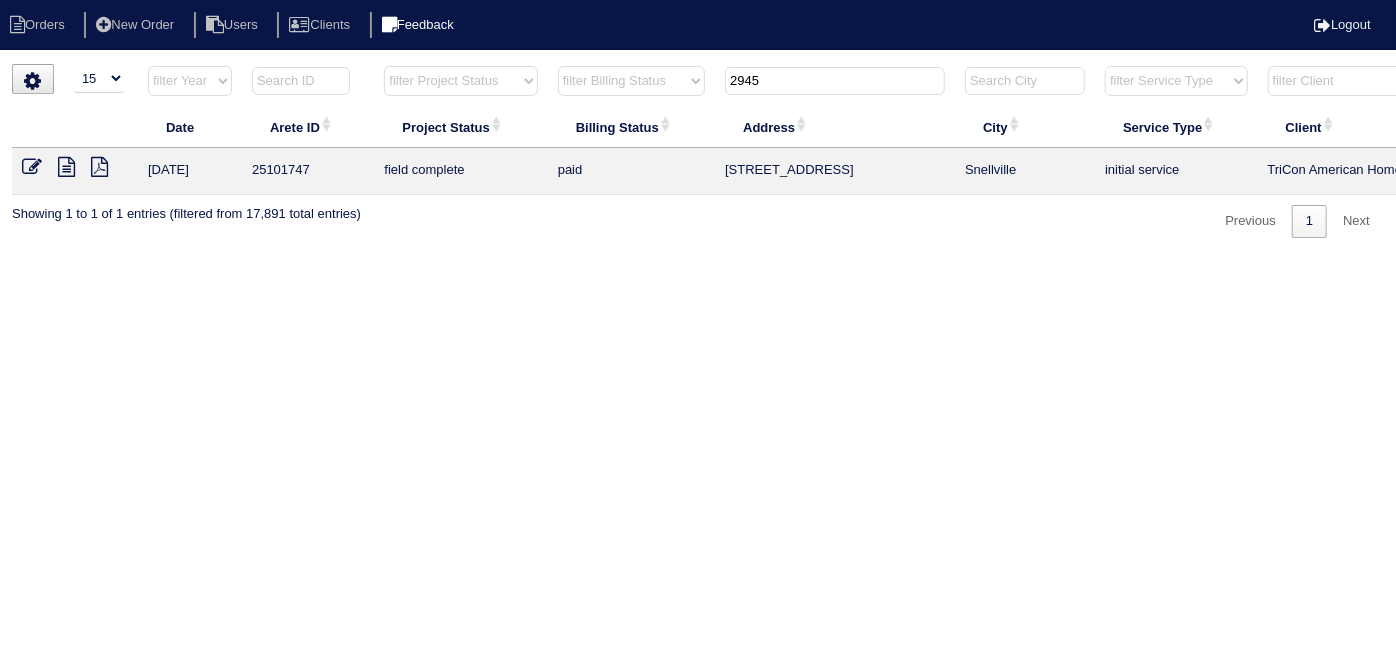 drag, startPoint x: 816, startPoint y: 76, endPoint x: 488, endPoint y: 18, distance: 333.08856 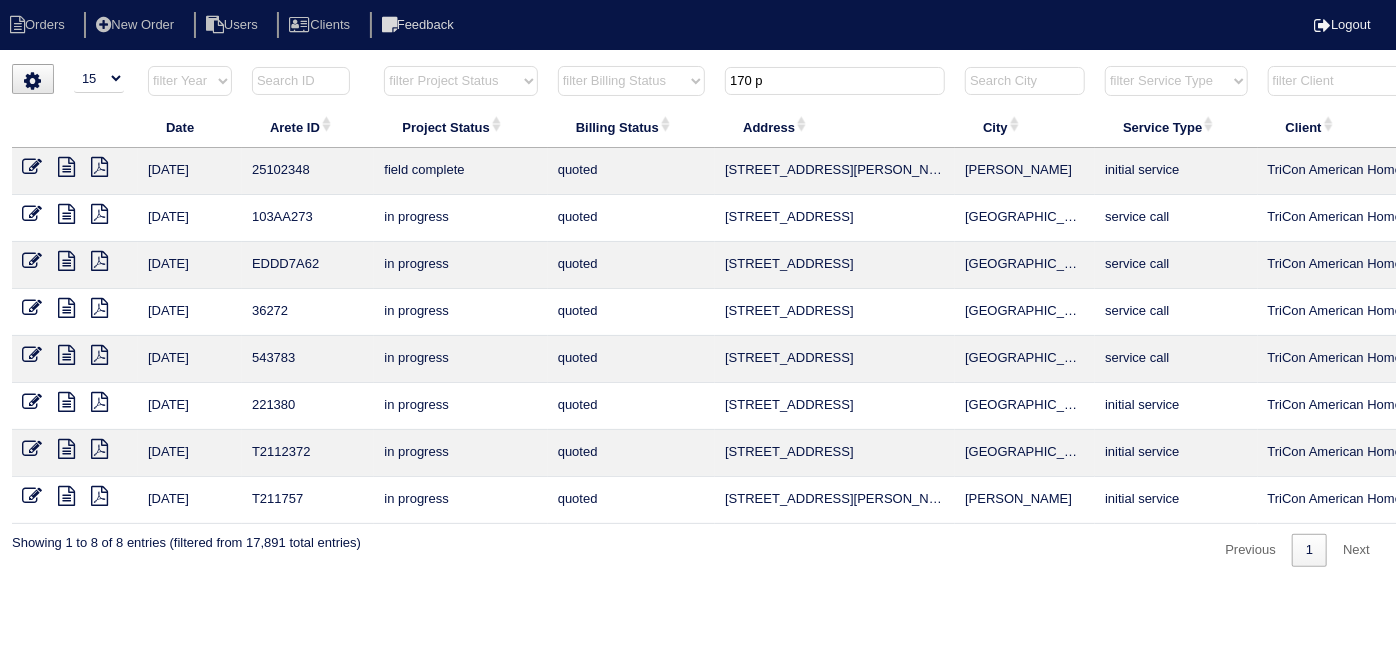 type on "170 p" 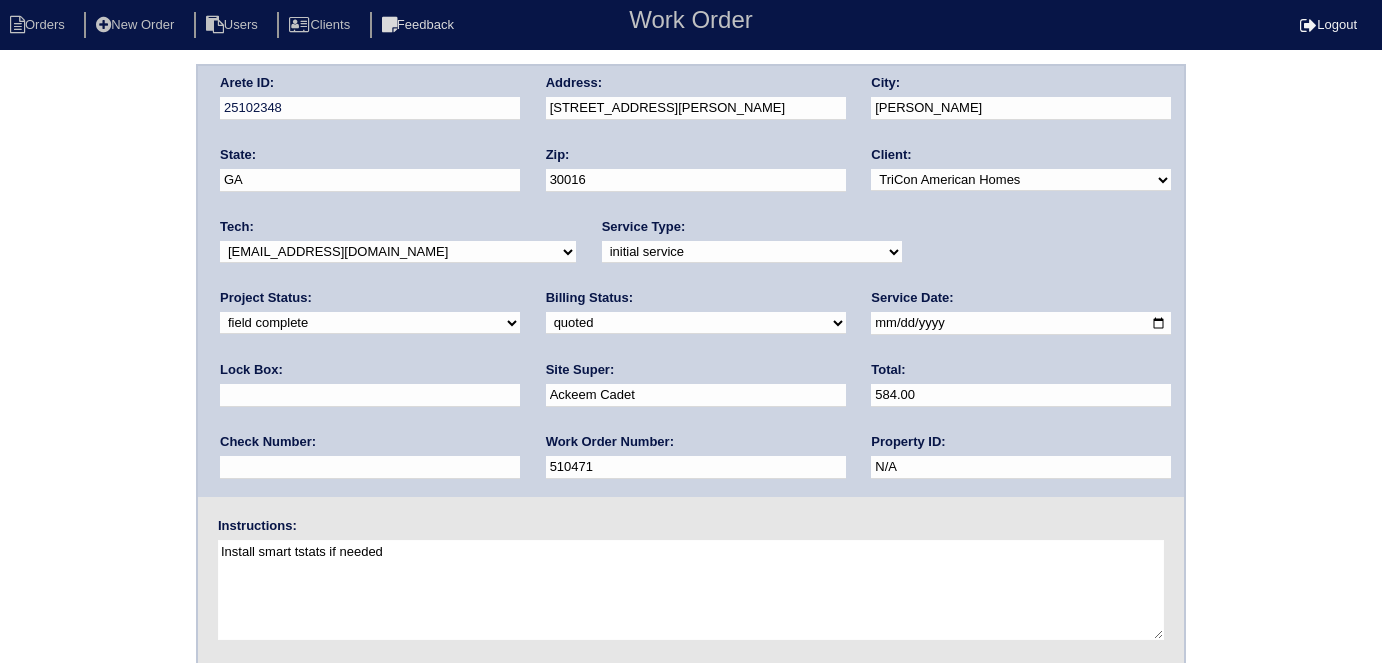 scroll, scrollTop: 0, scrollLeft: 0, axis: both 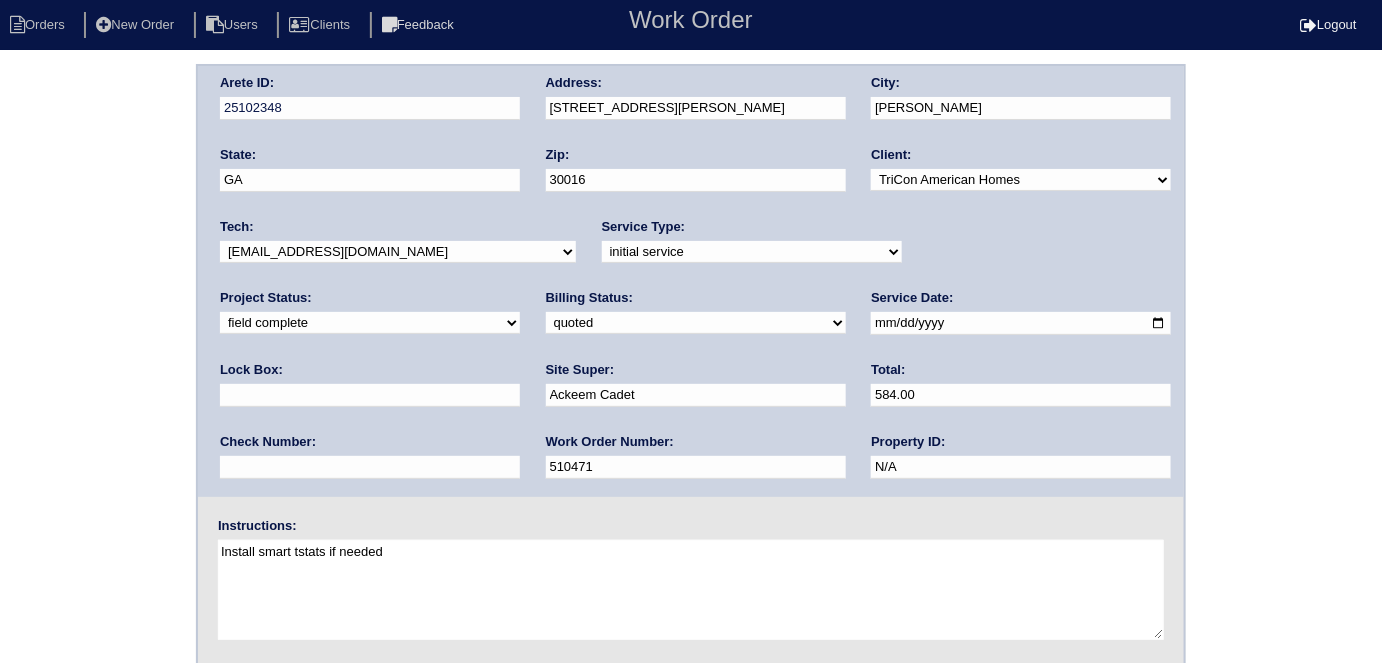 click on "need to quote
quoted
need to invoice
invoiced
paid
warranty
purchase order needed
unknown
in quickbooks" at bounding box center [696, 323] 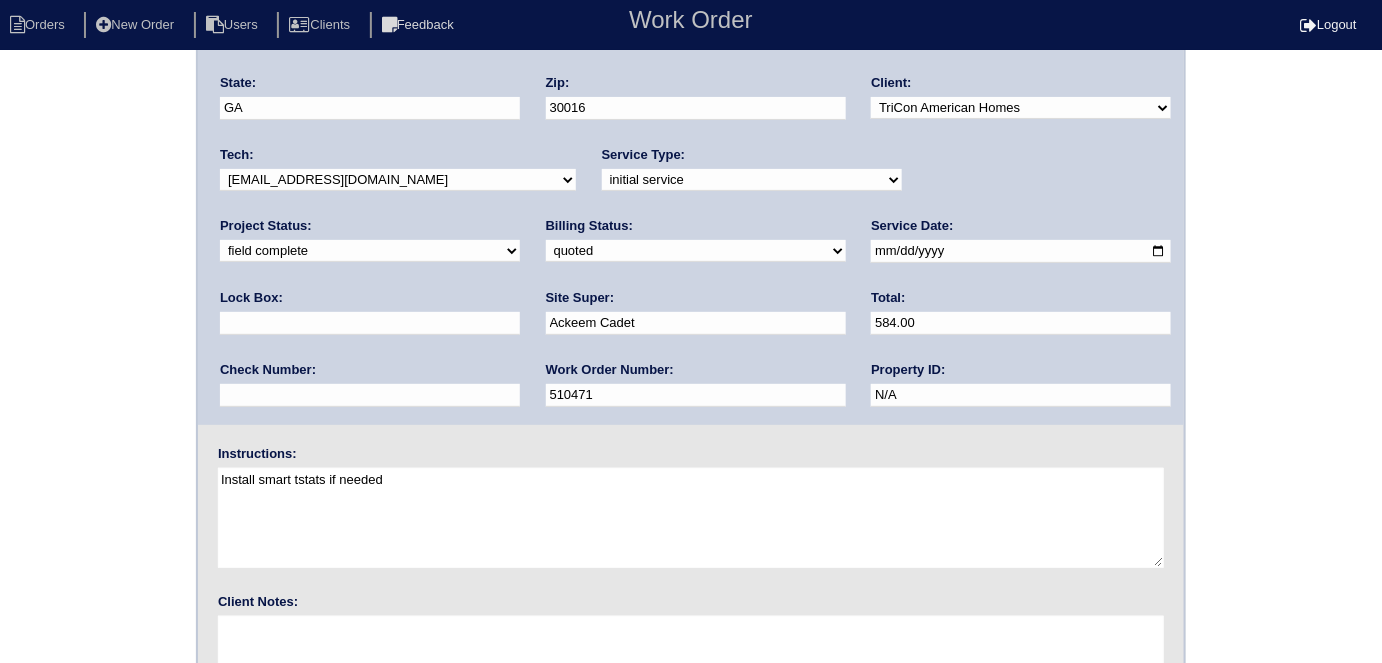 scroll, scrollTop: 205, scrollLeft: 0, axis: vertical 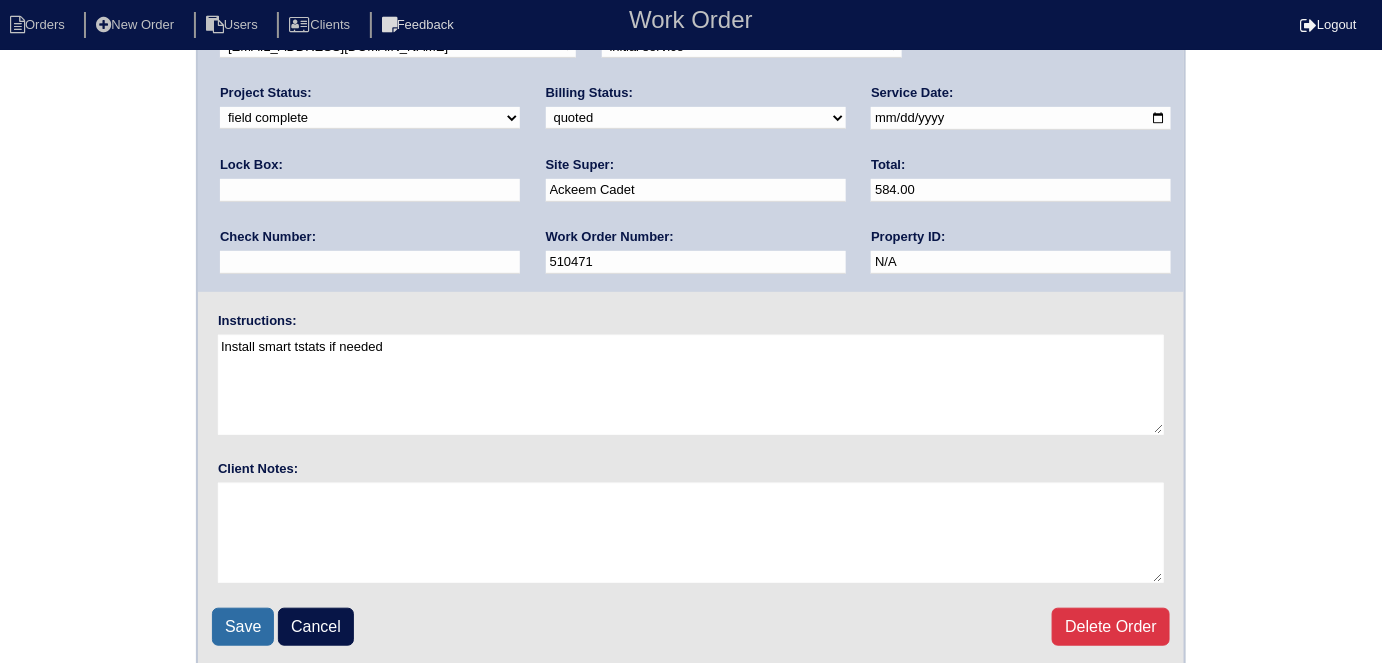 click on "Save" at bounding box center (243, 627) 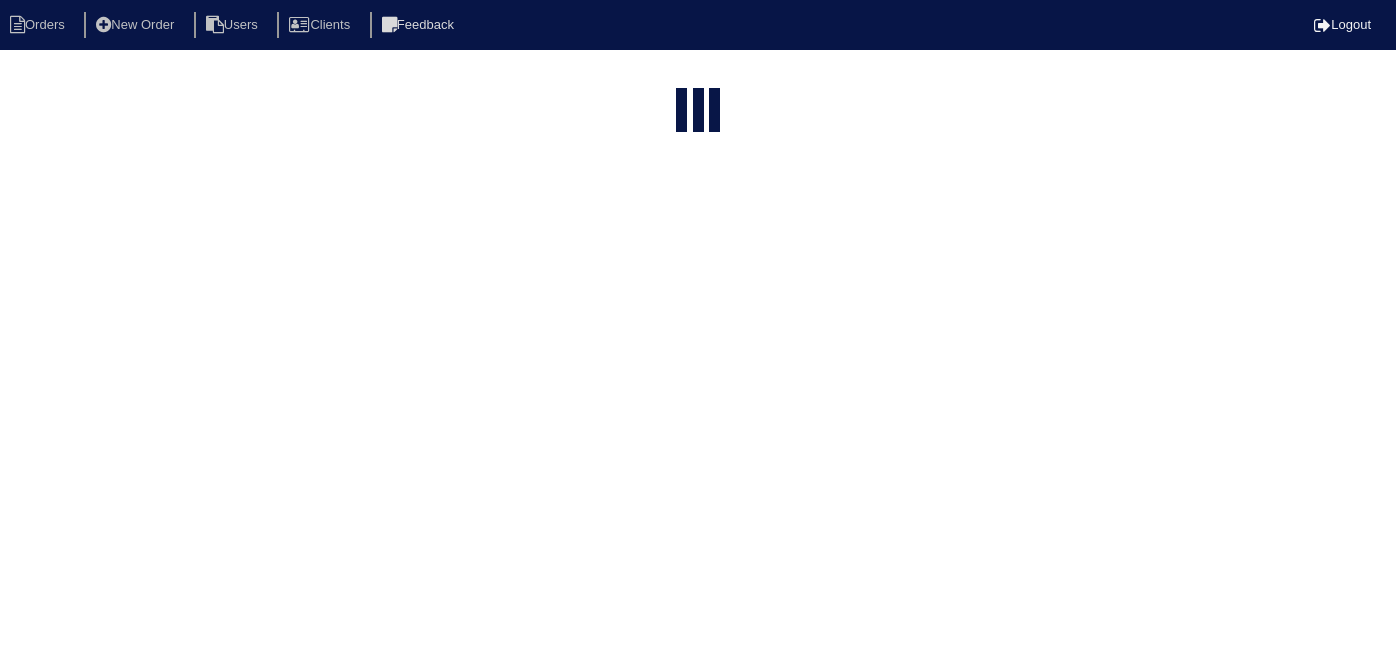 select on "15" 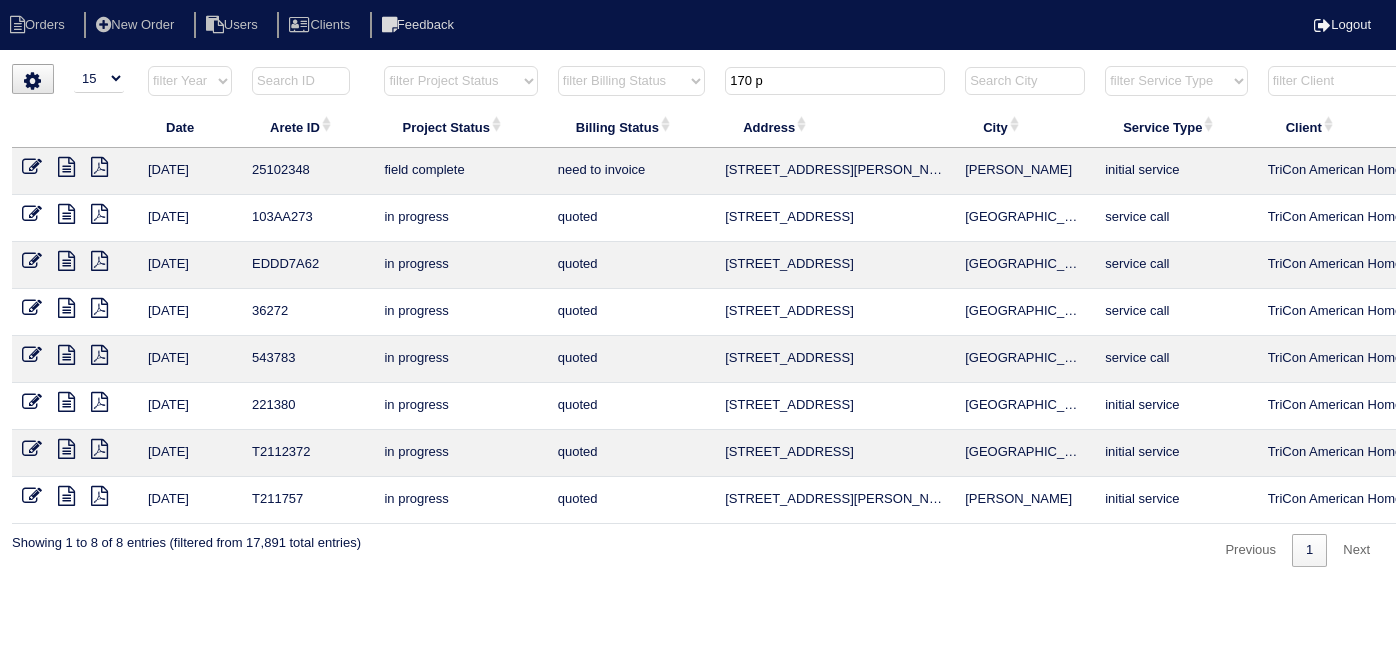 scroll, scrollTop: 0, scrollLeft: 0, axis: both 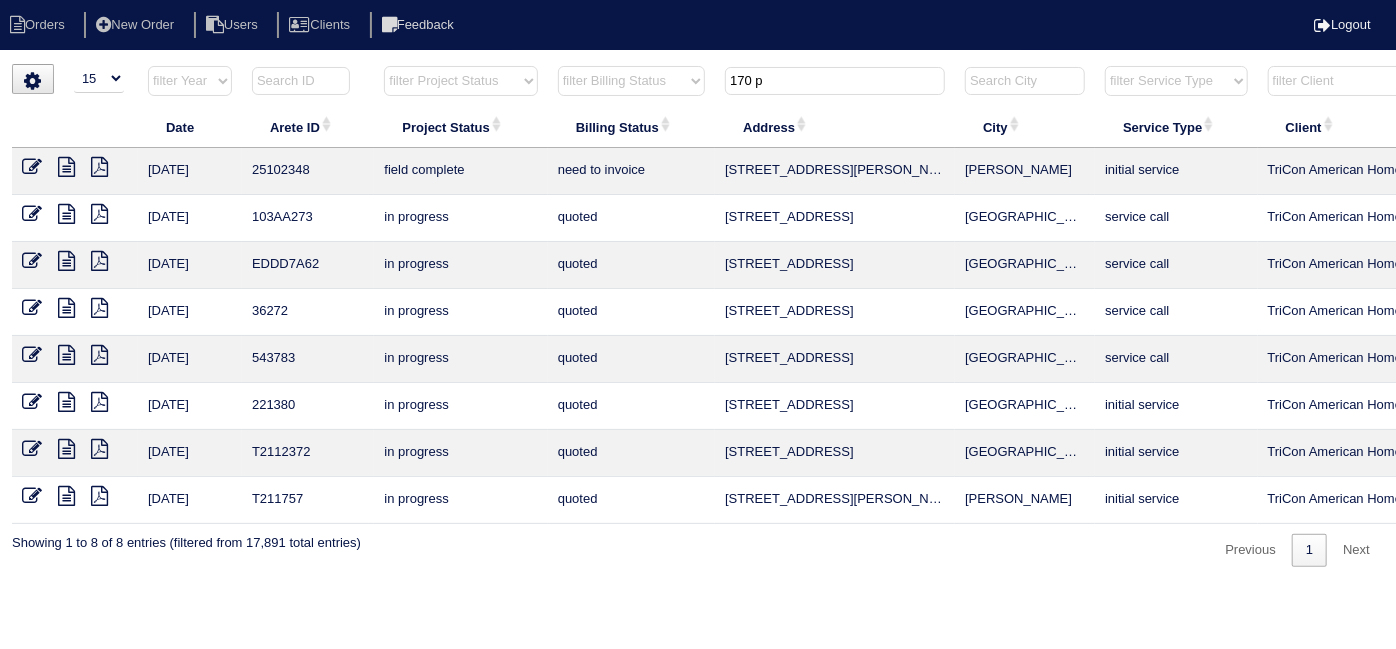 click on "170 p" at bounding box center [835, 81] 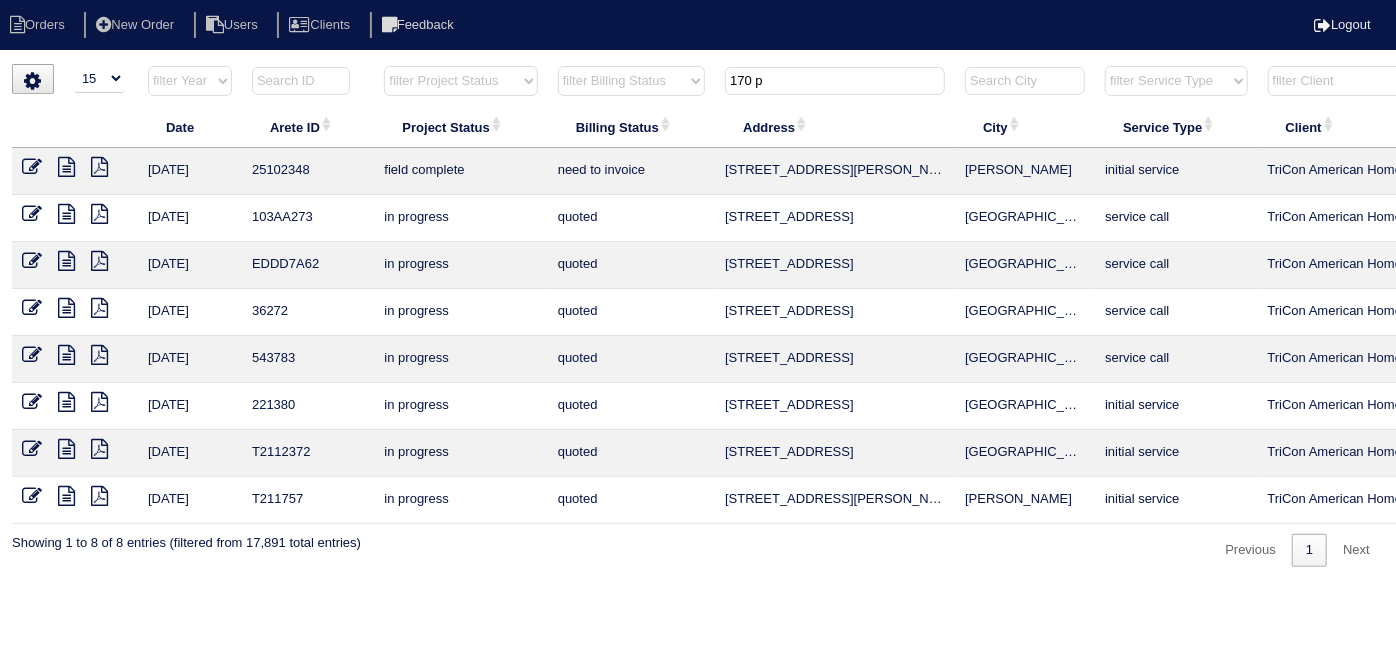 drag, startPoint x: 778, startPoint y: 79, endPoint x: 333, endPoint y: 0, distance: 451.95798 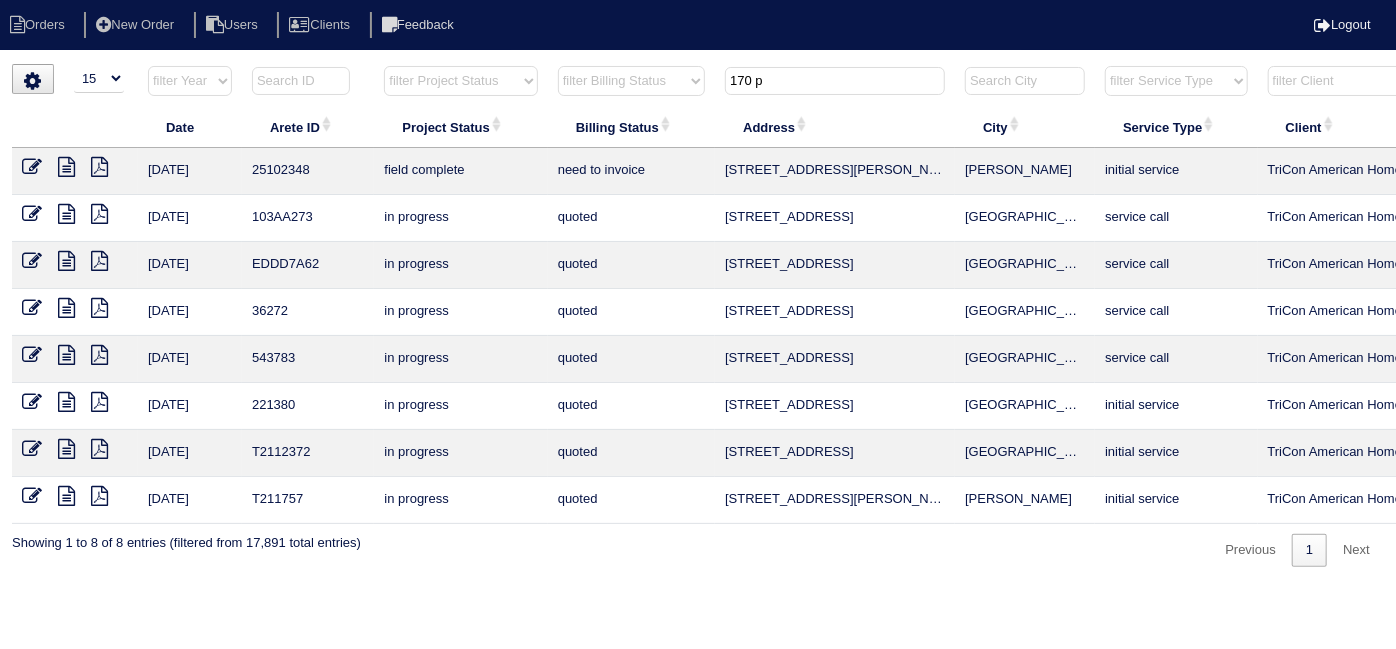 click on "Orders
New Order
Users
Clients
Feedback
Logout
Orders
New Order
Users
Clients
Message is blank.  Please add text or cancel.
Send Feedback
Cancel" at bounding box center (698, 315) 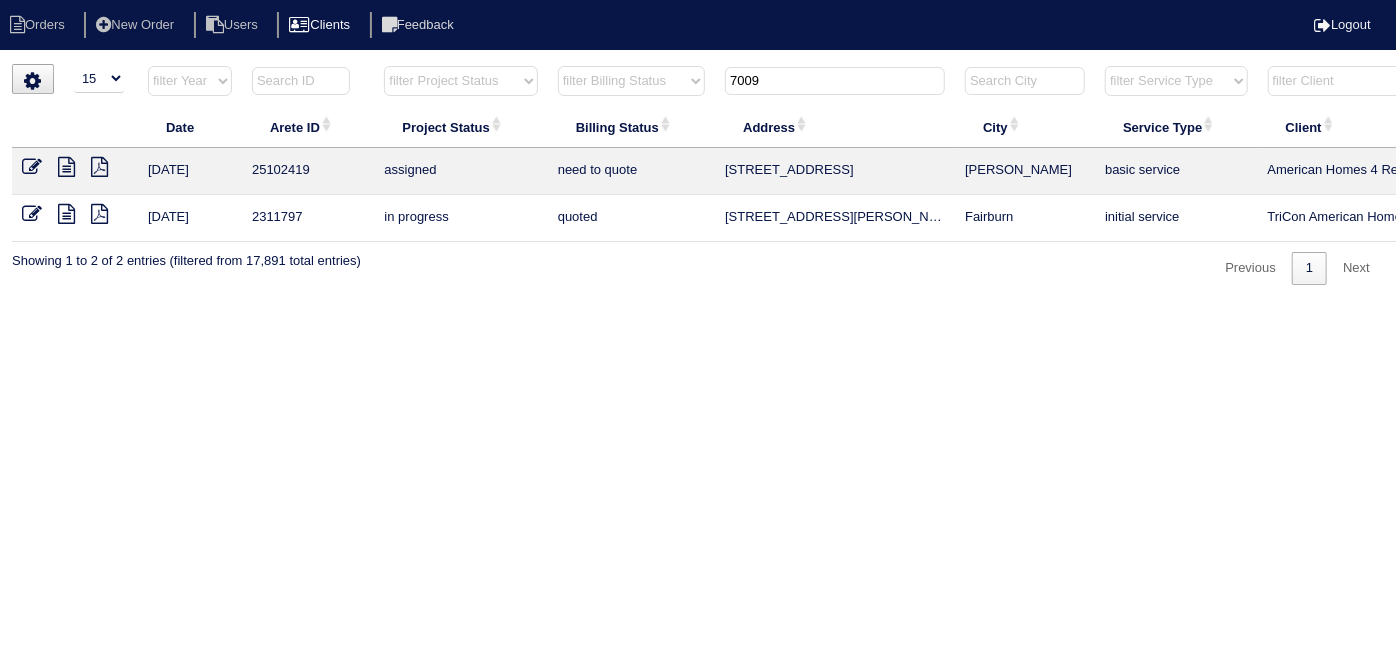 drag, startPoint x: 812, startPoint y: 75, endPoint x: 337, endPoint y: 15, distance: 478.77448 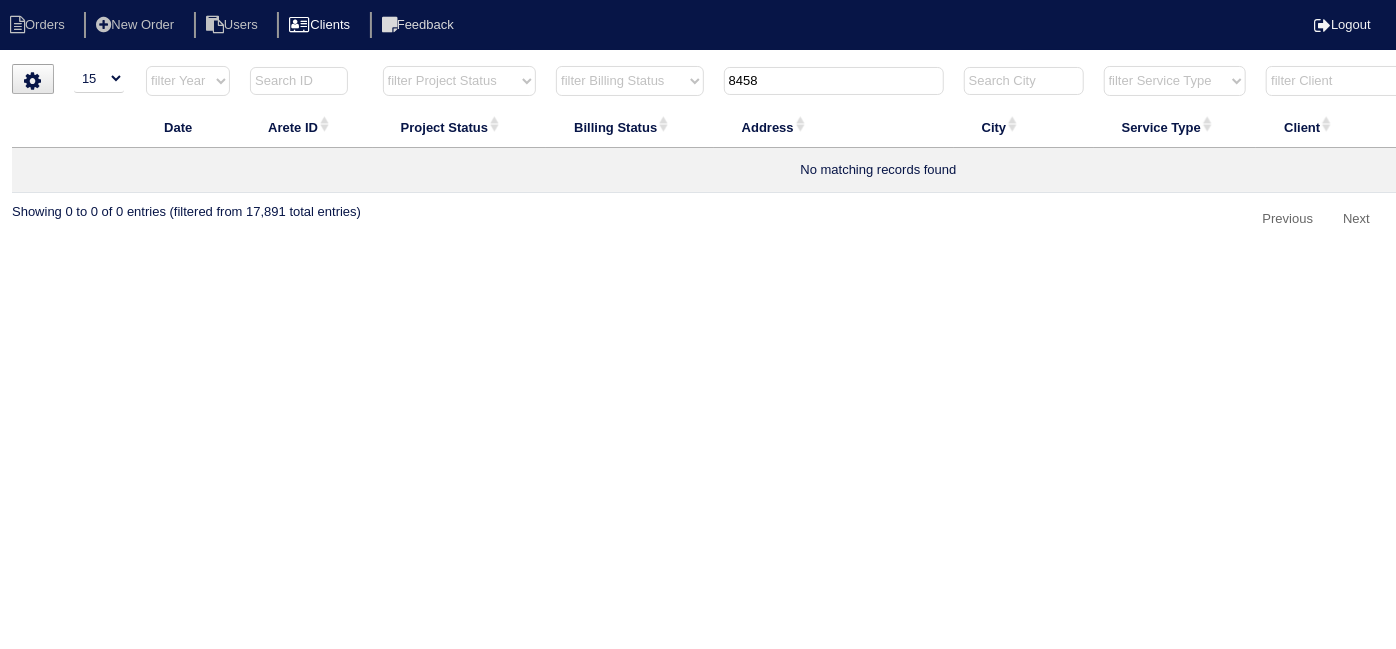 type on "8458" 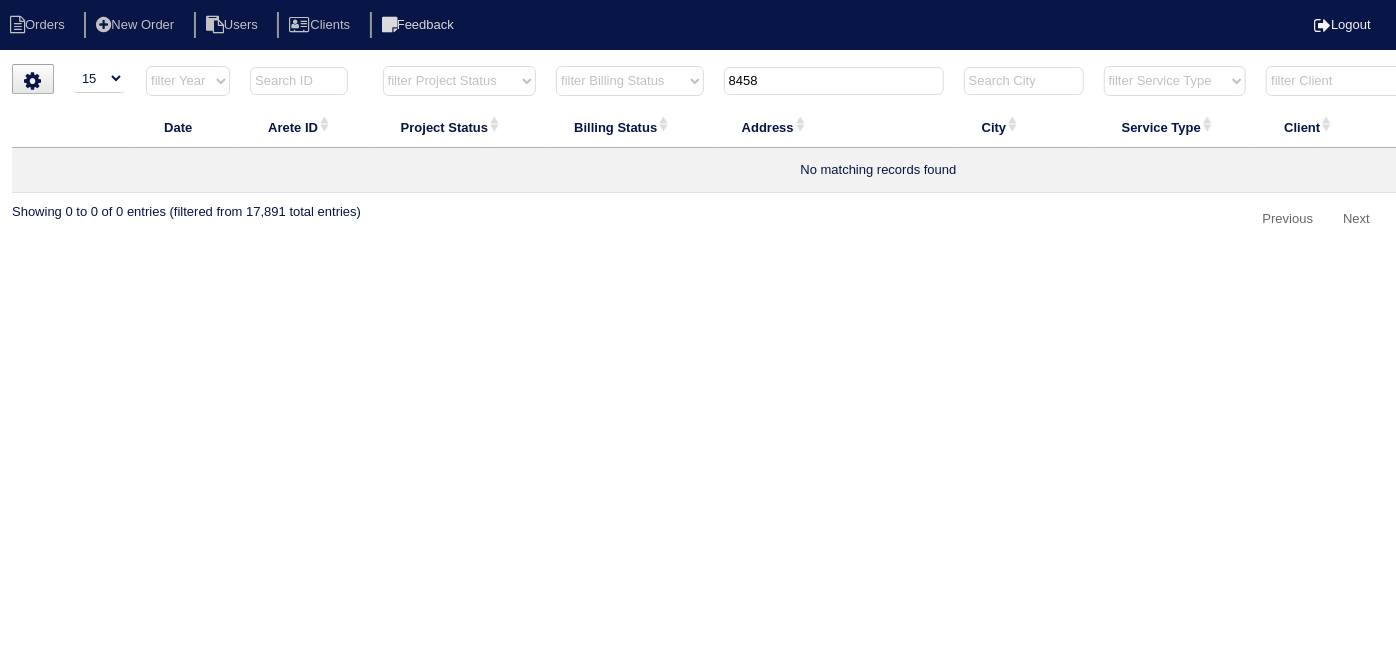 drag, startPoint x: 800, startPoint y: 90, endPoint x: 668, endPoint y: 86, distance: 132.0606 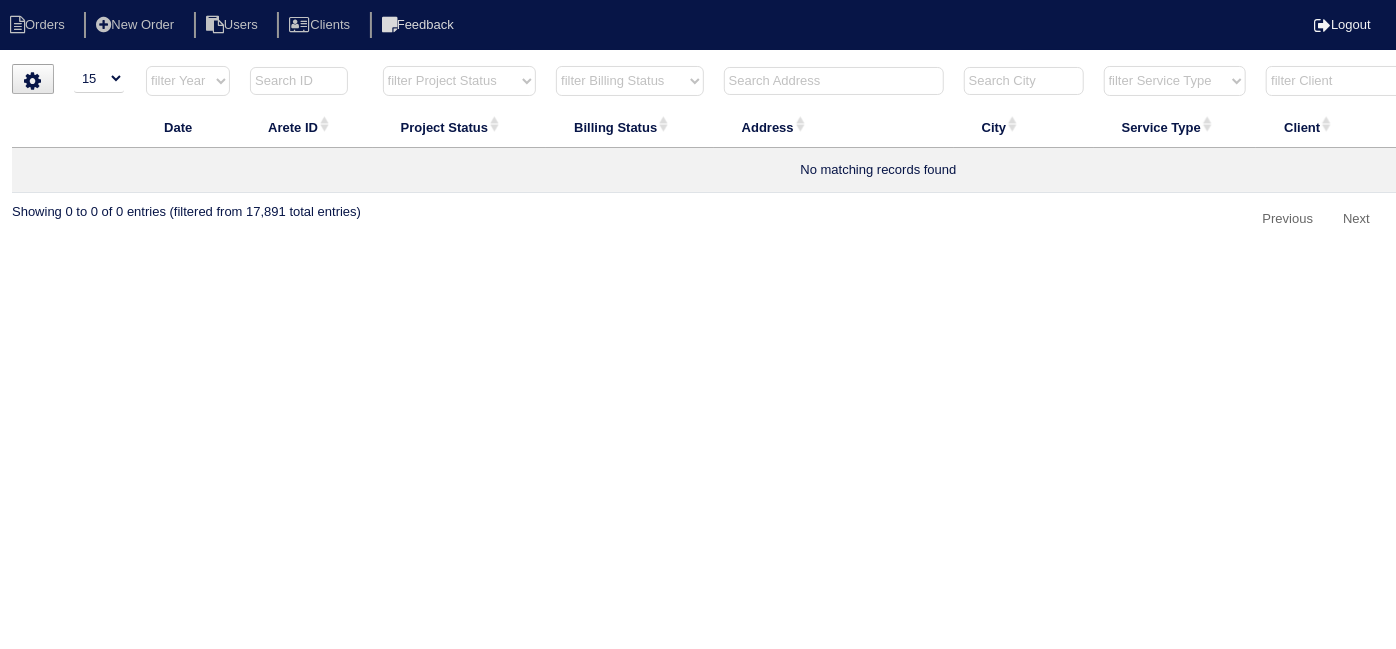 type 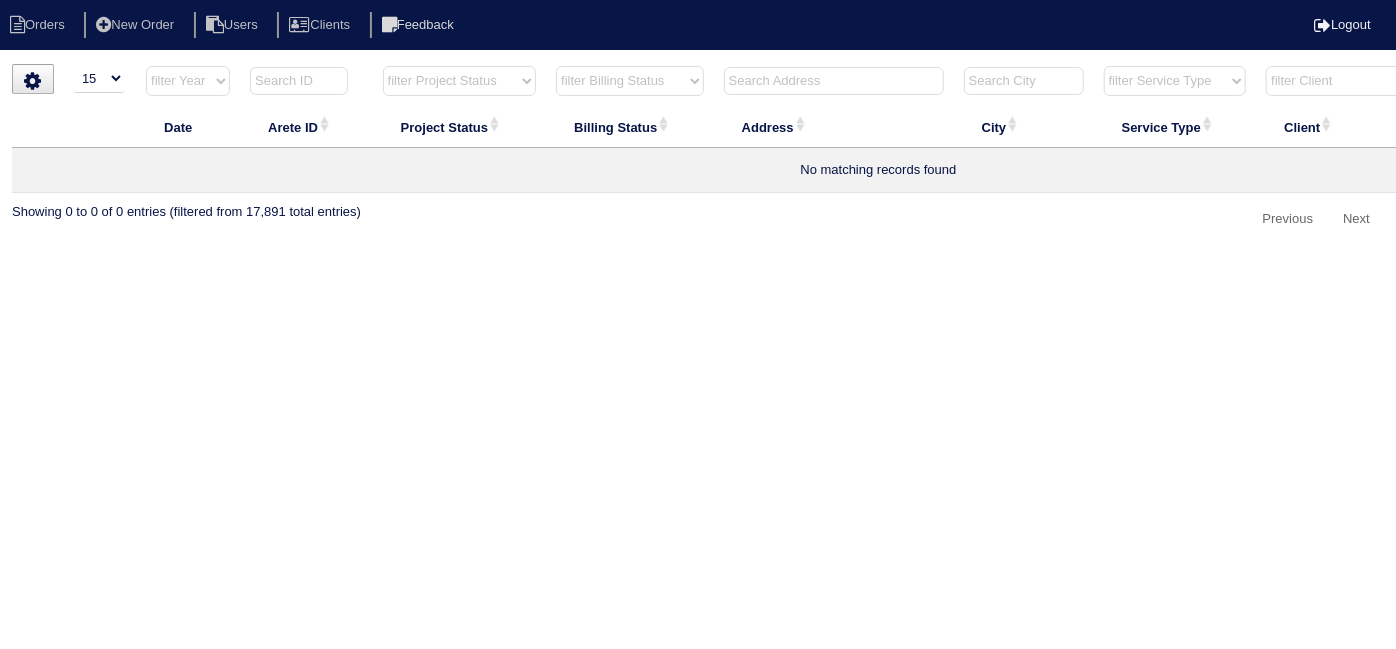 click on "filter Billing Status -- Any Billing Status --  need to quote  quoted  need to invoice  invoiced  paid  warranty  purchase order needed  unknown  in quickbooks" at bounding box center (630, 81) 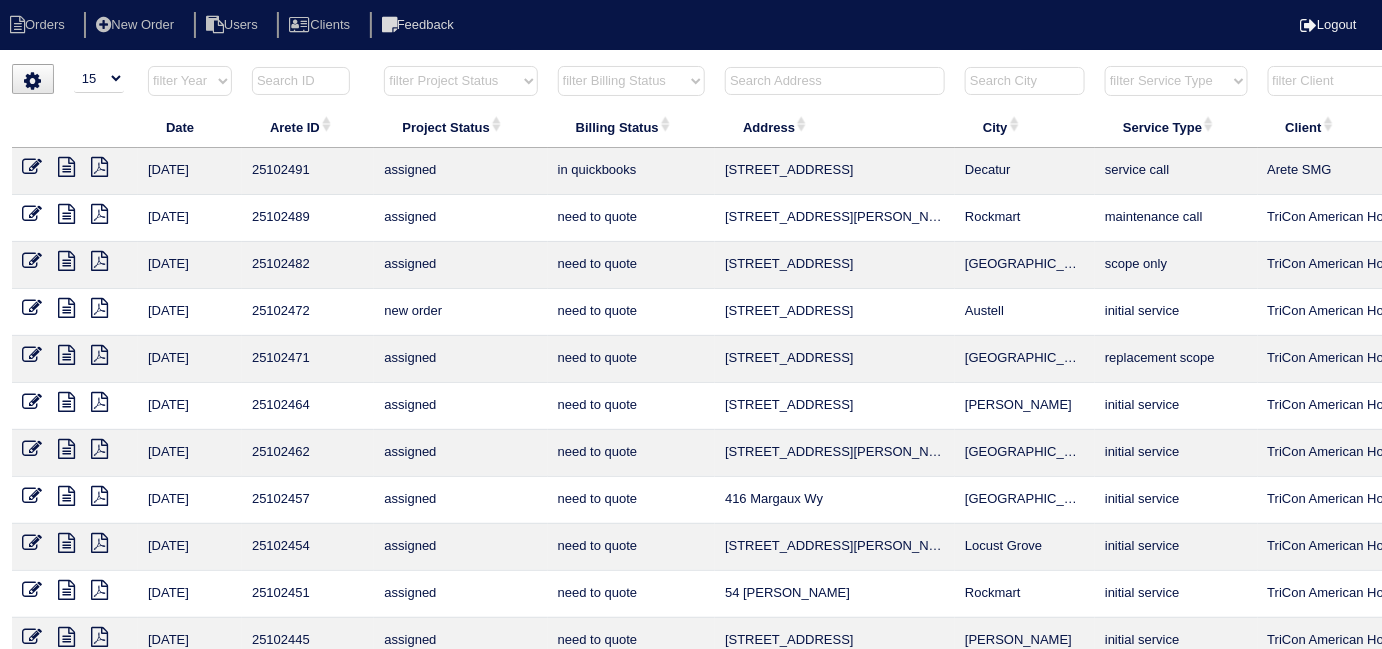 click on "filter Billing Status -- Any Billing Status --  need to quote  quoted  need to invoice  invoiced  paid  warranty  purchase order needed  unknown  in quickbooks" at bounding box center [631, 81] 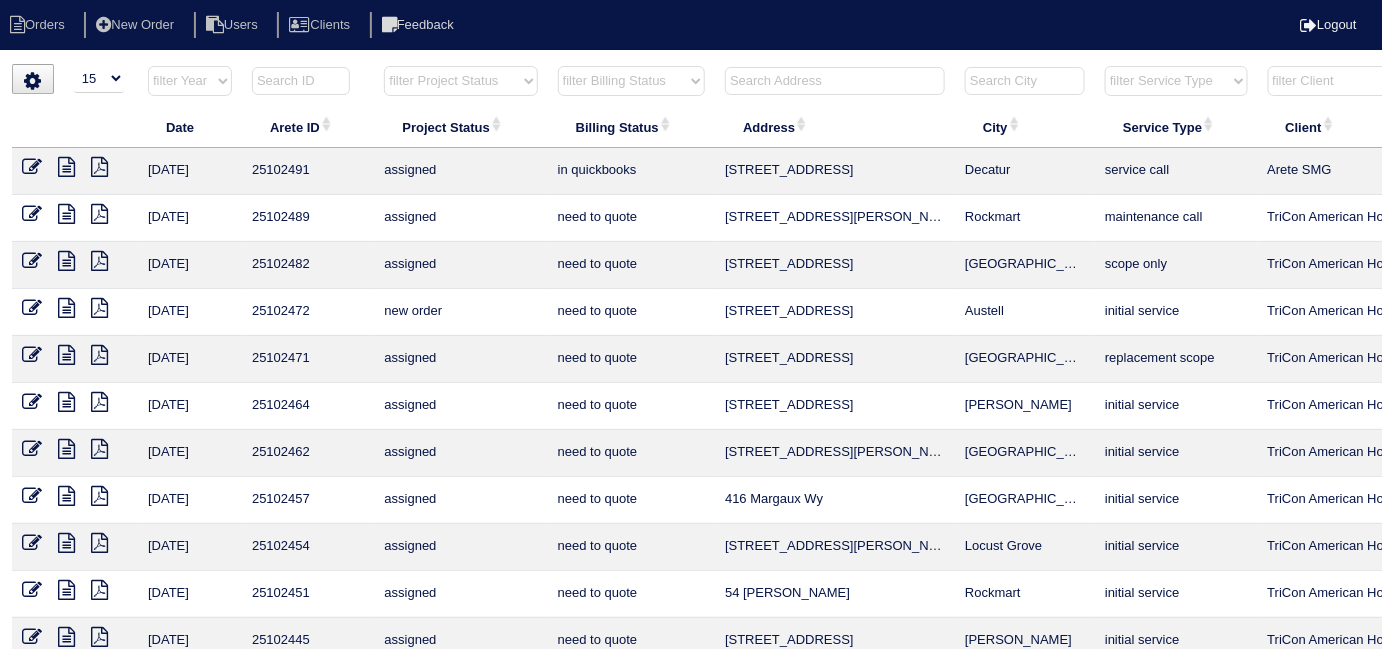 select on "in quickbooks" 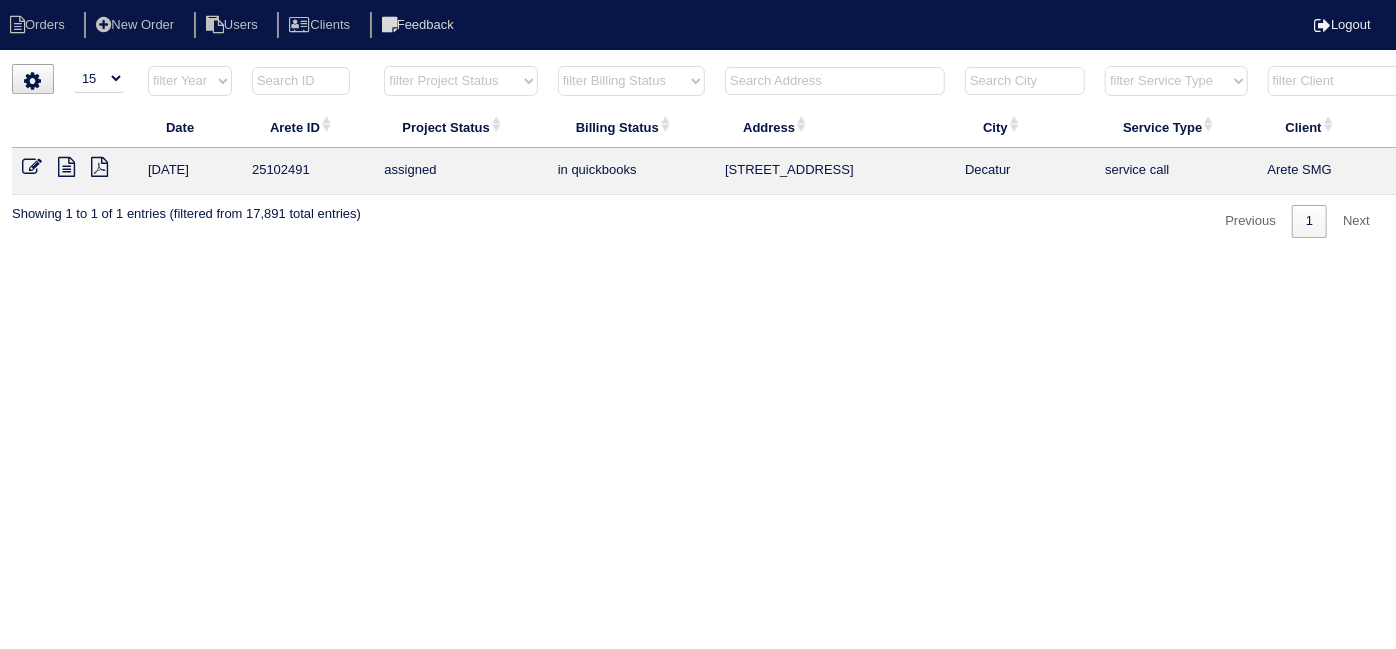 drag, startPoint x: 888, startPoint y: 166, endPoint x: 711, endPoint y: 173, distance: 177.13837 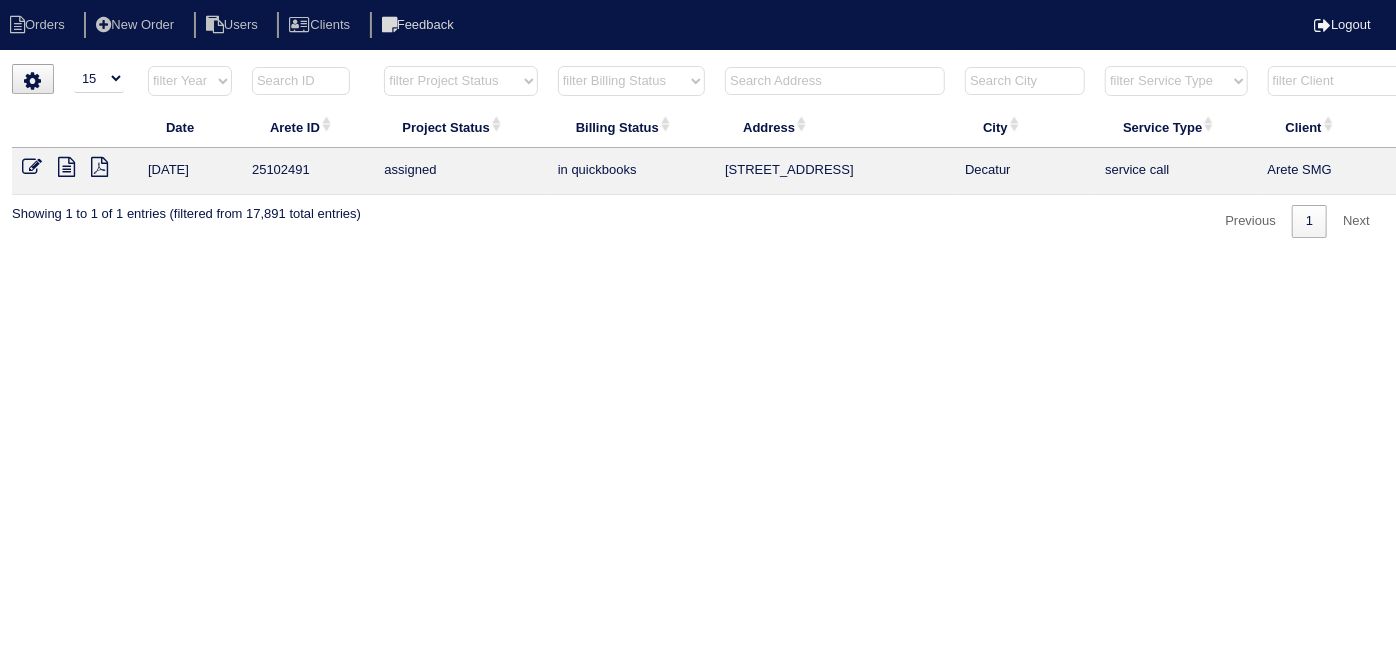 click at bounding box center (32, 167) 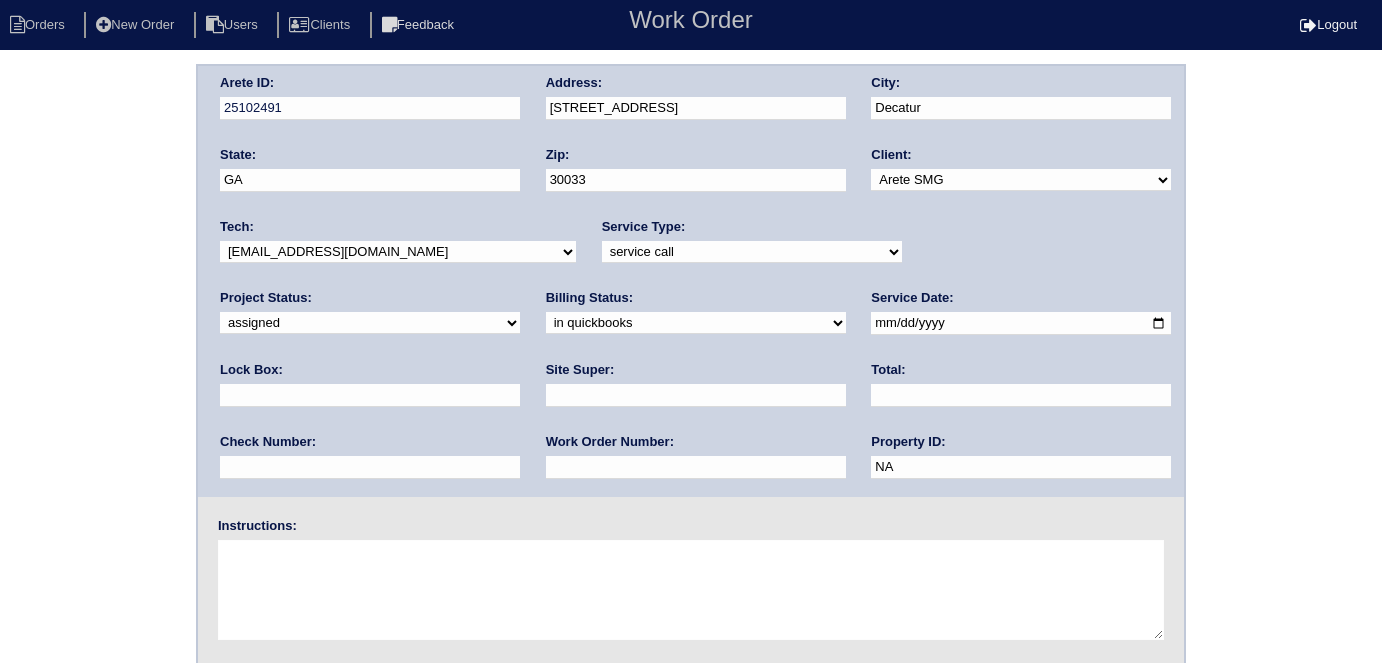scroll, scrollTop: 0, scrollLeft: 0, axis: both 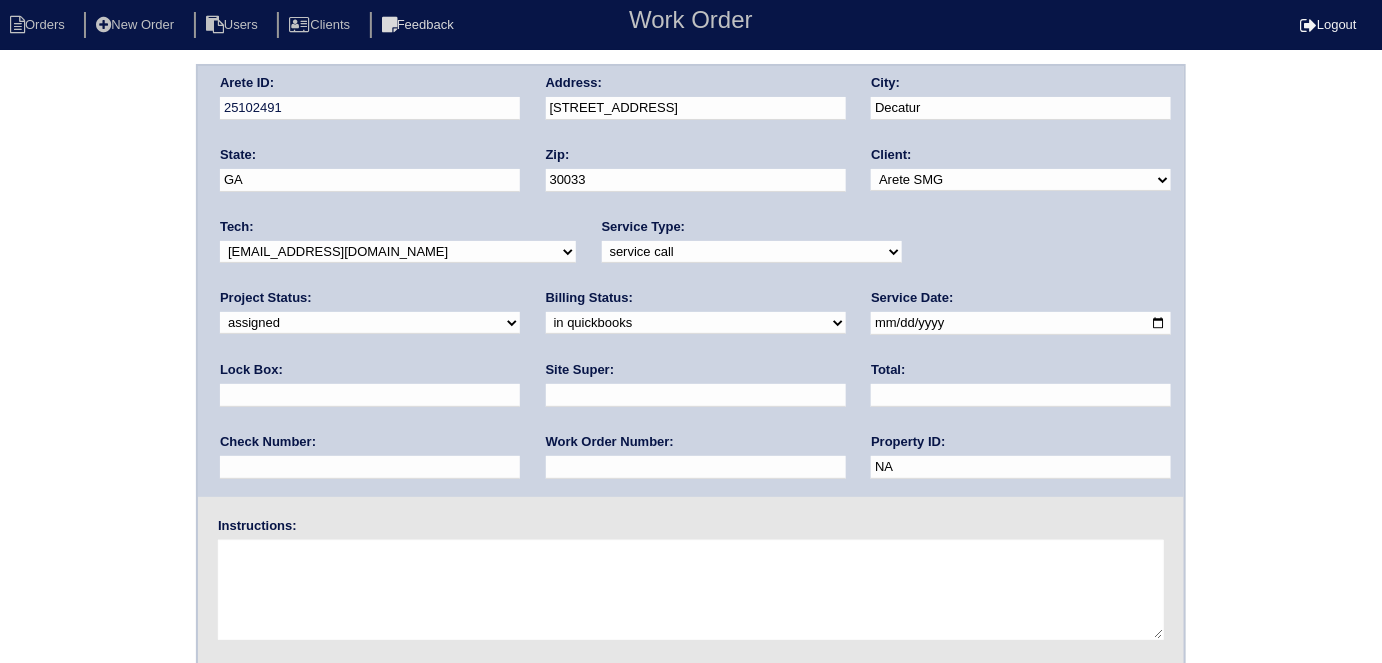 click on "need to quote
quoted
need to invoice
invoiced
paid
warranty
purchase order needed
unknown
in quickbooks" at bounding box center [696, 323] 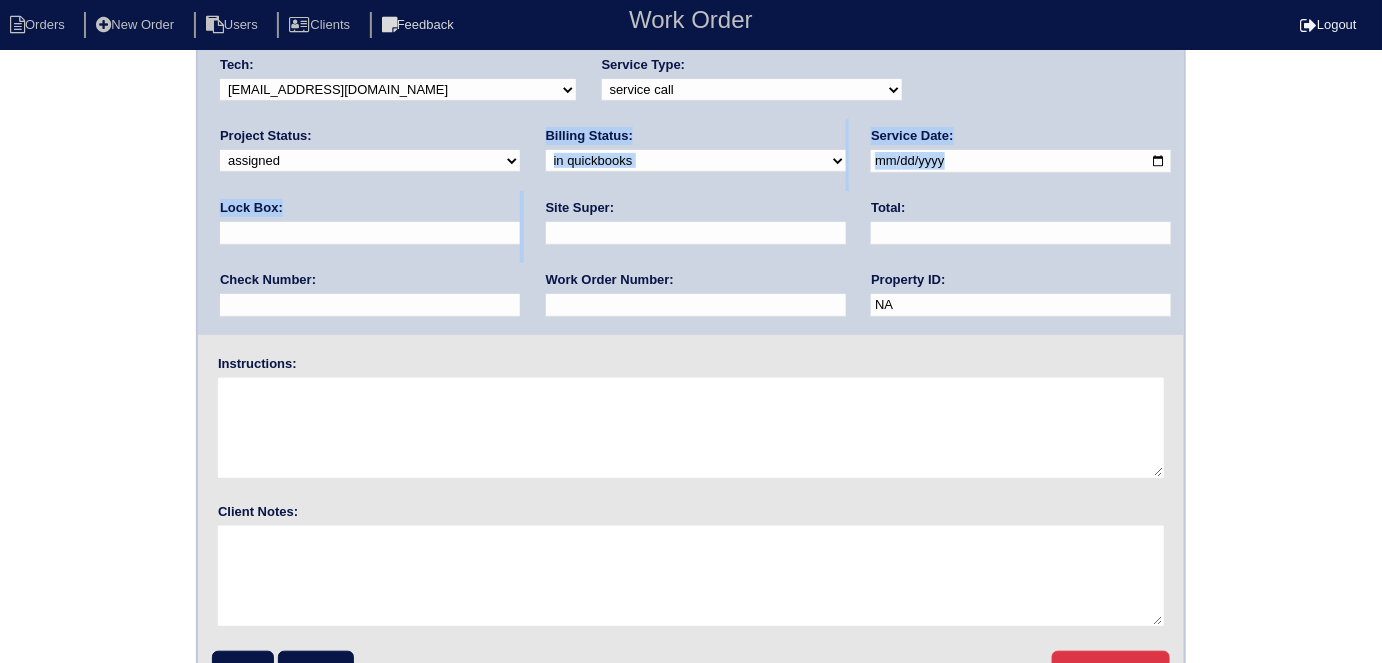 scroll, scrollTop: 205, scrollLeft: 0, axis: vertical 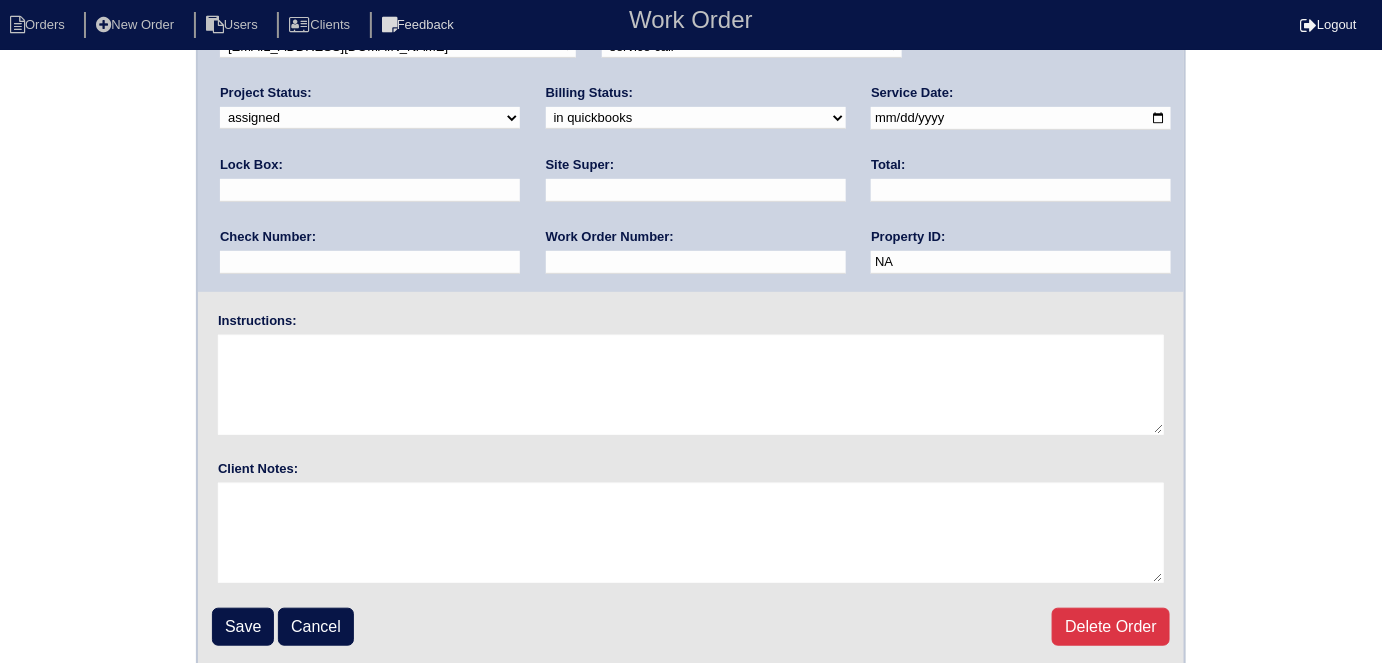 click on "Arete ID:
25102491
Address:
[STREET_ADDRESS]
City:
[GEOGRAPHIC_DATA]
State:
[GEOGRAPHIC_DATA]
Zip:
30033
Client:
-select-
TriCon American Homes
American Homes 4 Rent
First Key Homes
Zillow
The Renovation Company
On The Level Development Group
[PERSON_NAME] Exposition Group
Sylvan Homes
Pathway Construction
Arete Personal
Arete SMG
Tiber Capital
Tiber Realty
Divvy
Rave
[PERSON_NAME] Construction
[PERSON_NAME]
HomeRiver Group
Test Client
Rasmus Real Estate
Padly
Buffalo Homes
[PERSON_NAME]
Maymont Homes
Tech:" at bounding box center [691, 263] 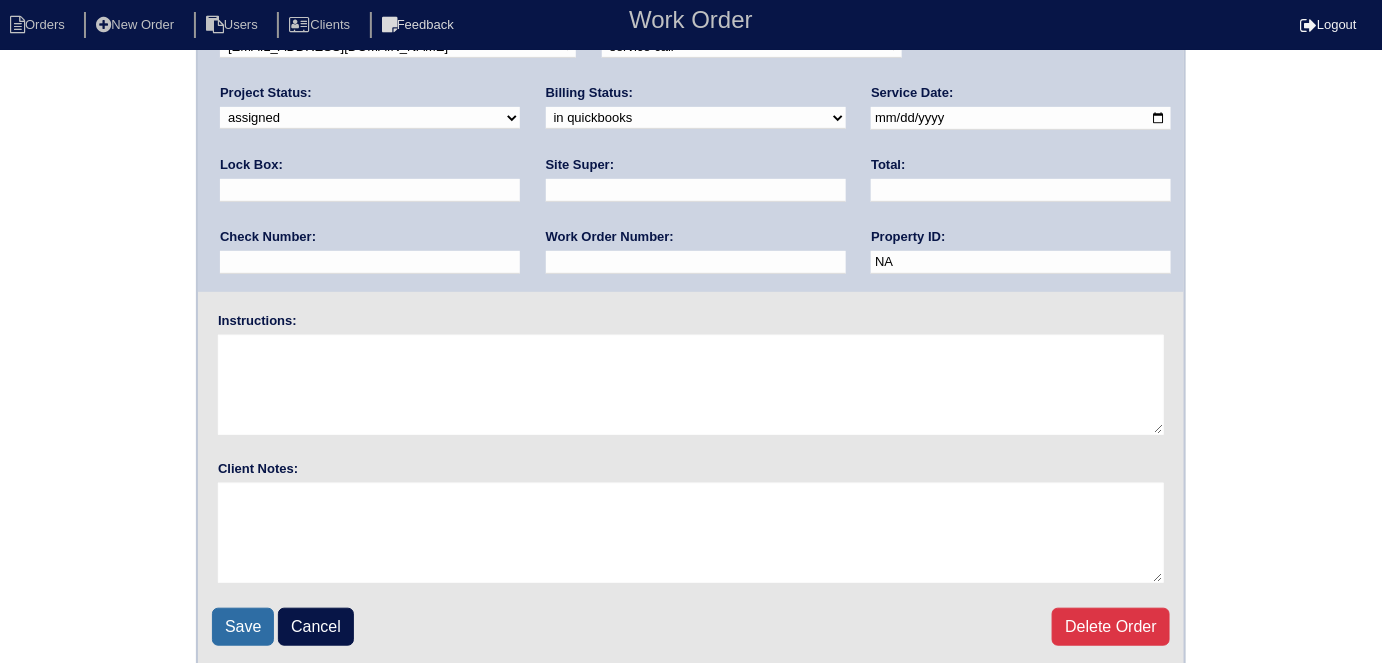 click on "Save" at bounding box center (243, 627) 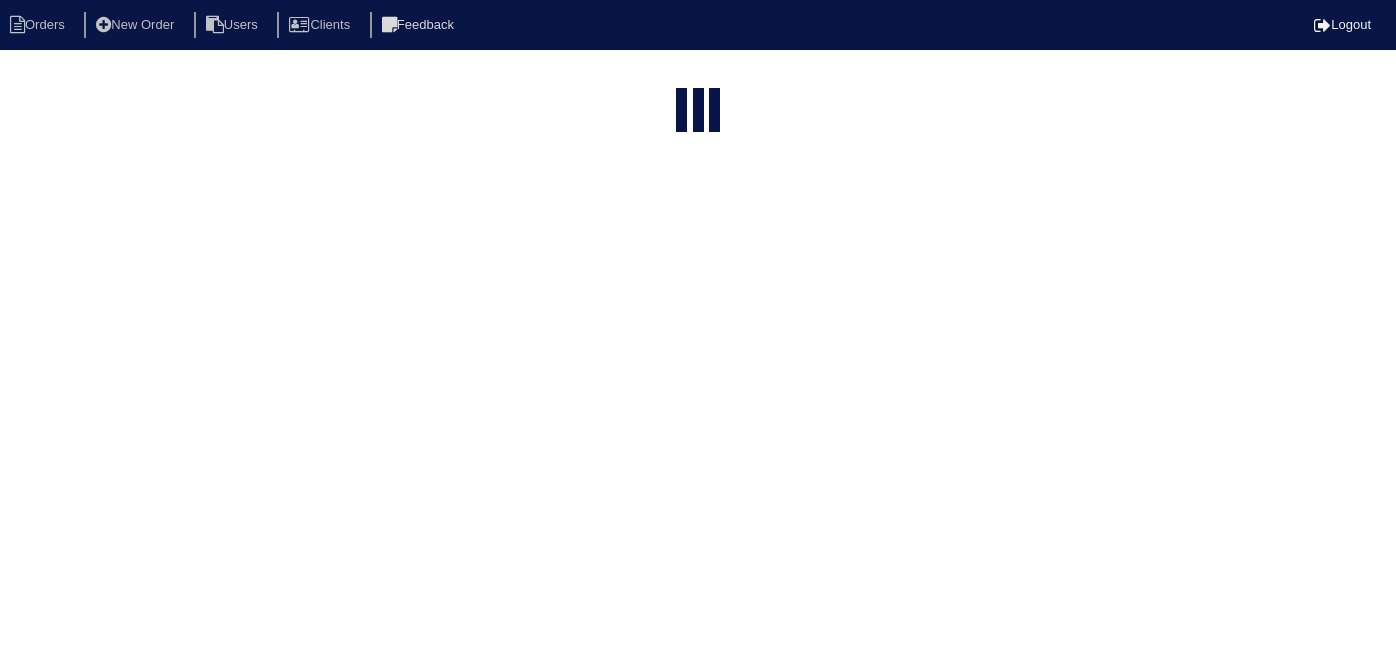 select on "15" 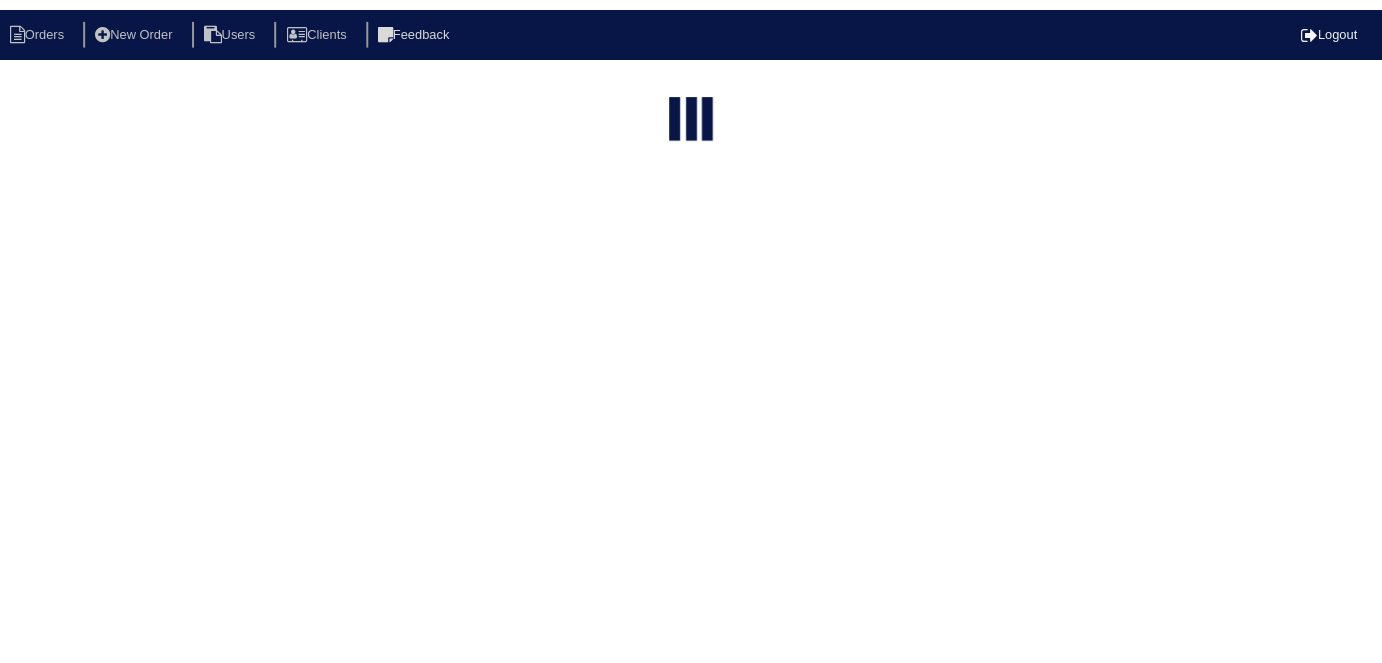 scroll, scrollTop: 0, scrollLeft: 0, axis: both 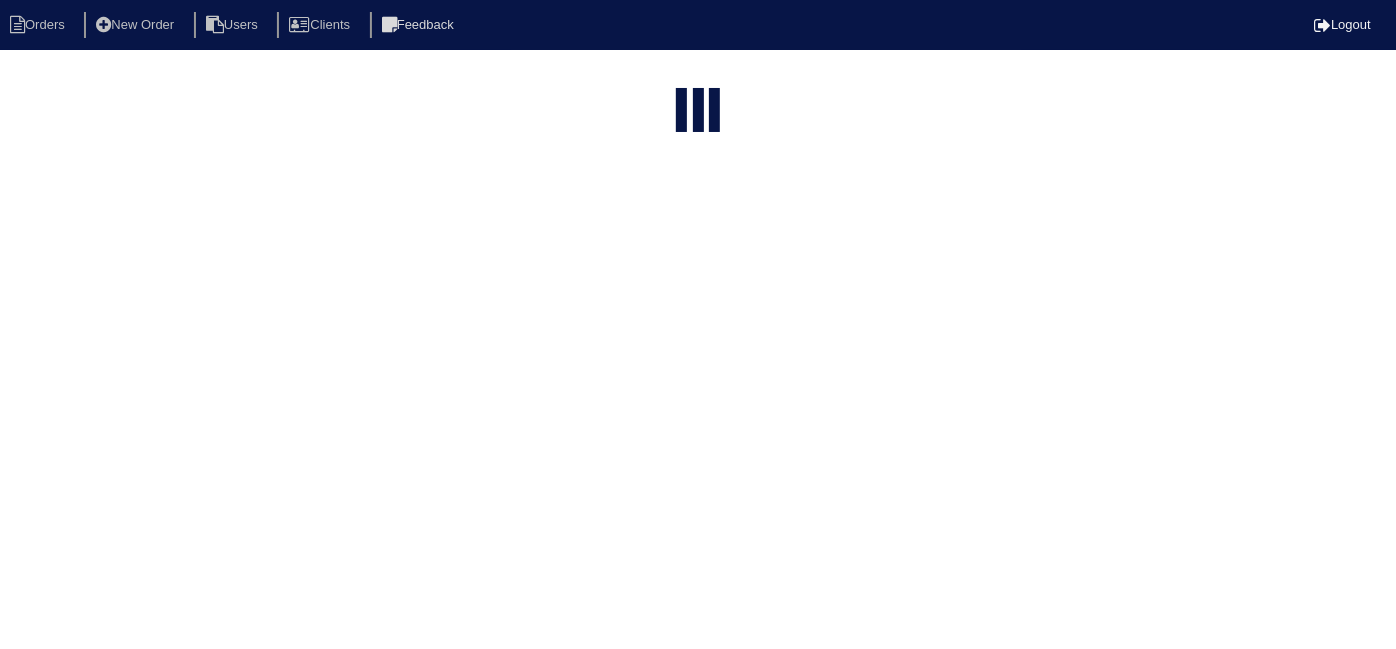 select on "in quickbooks" 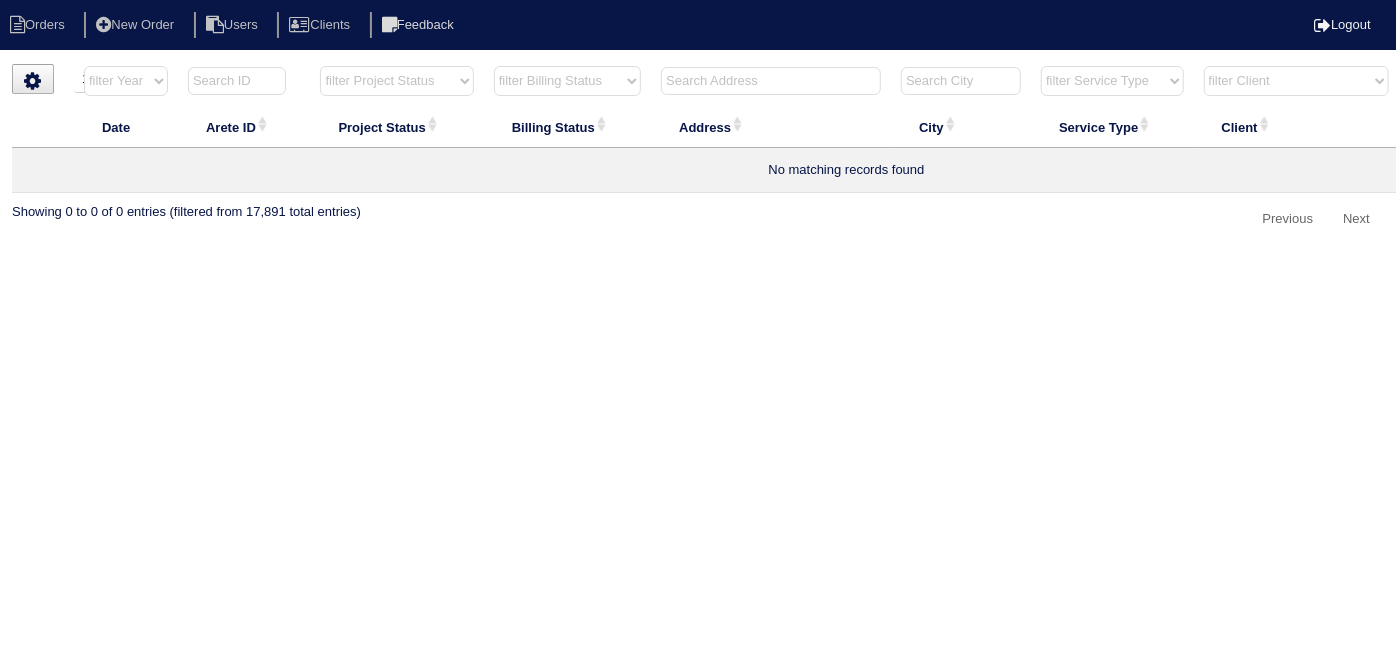 click at bounding box center (771, 81) 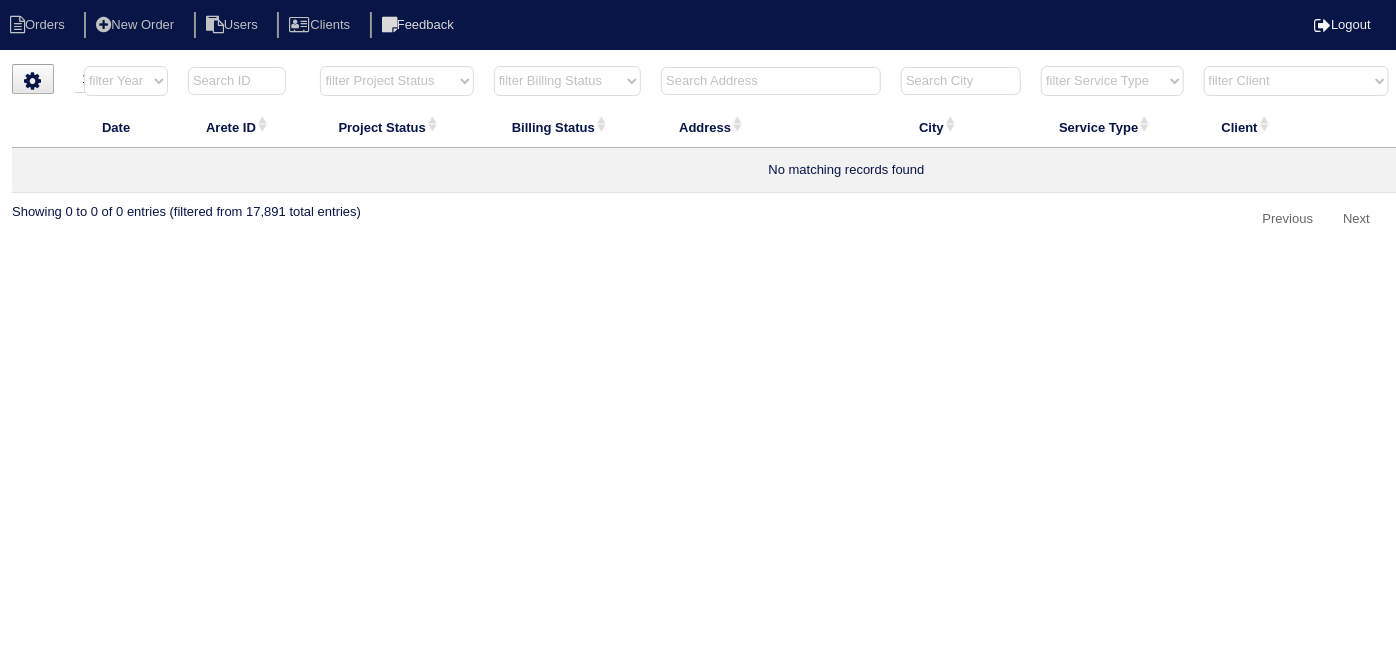 click on "filter Billing Status -- Any Billing Status --  need to quote  quoted  need to invoice  invoiced  paid  warranty  purchase order needed  unknown  in quickbooks" at bounding box center (567, 81) 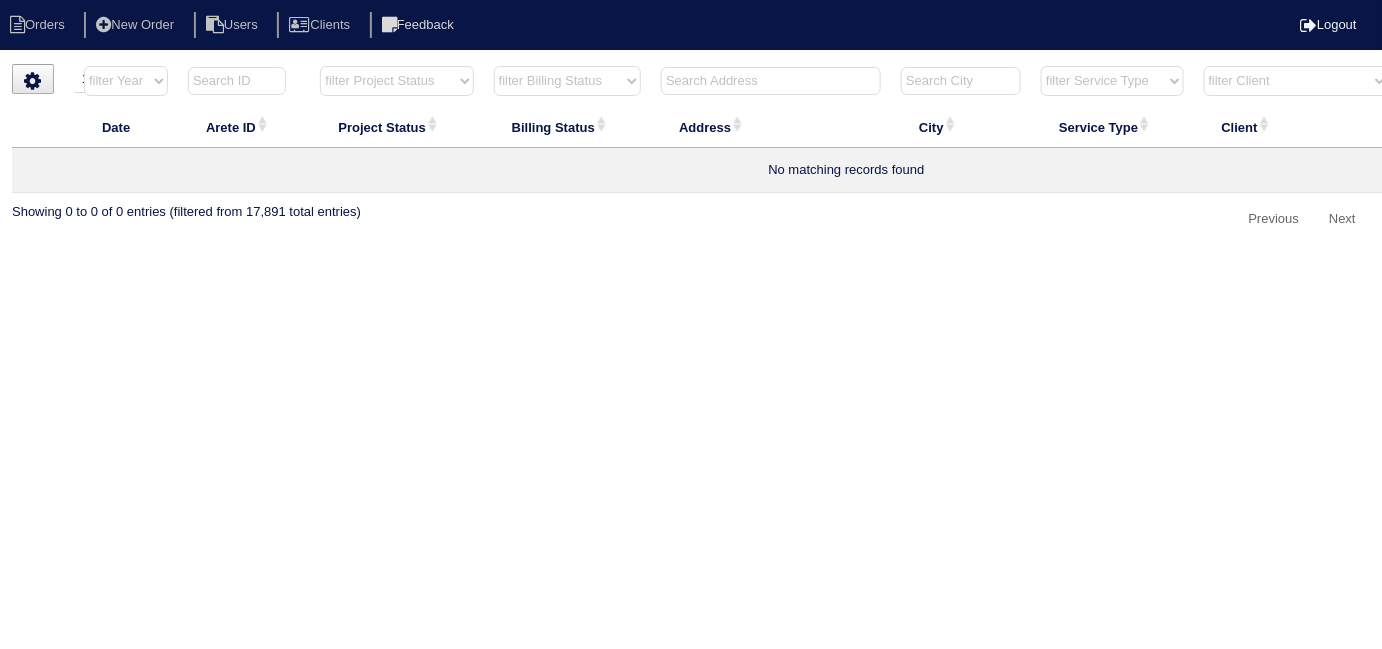 click at bounding box center (771, 85) 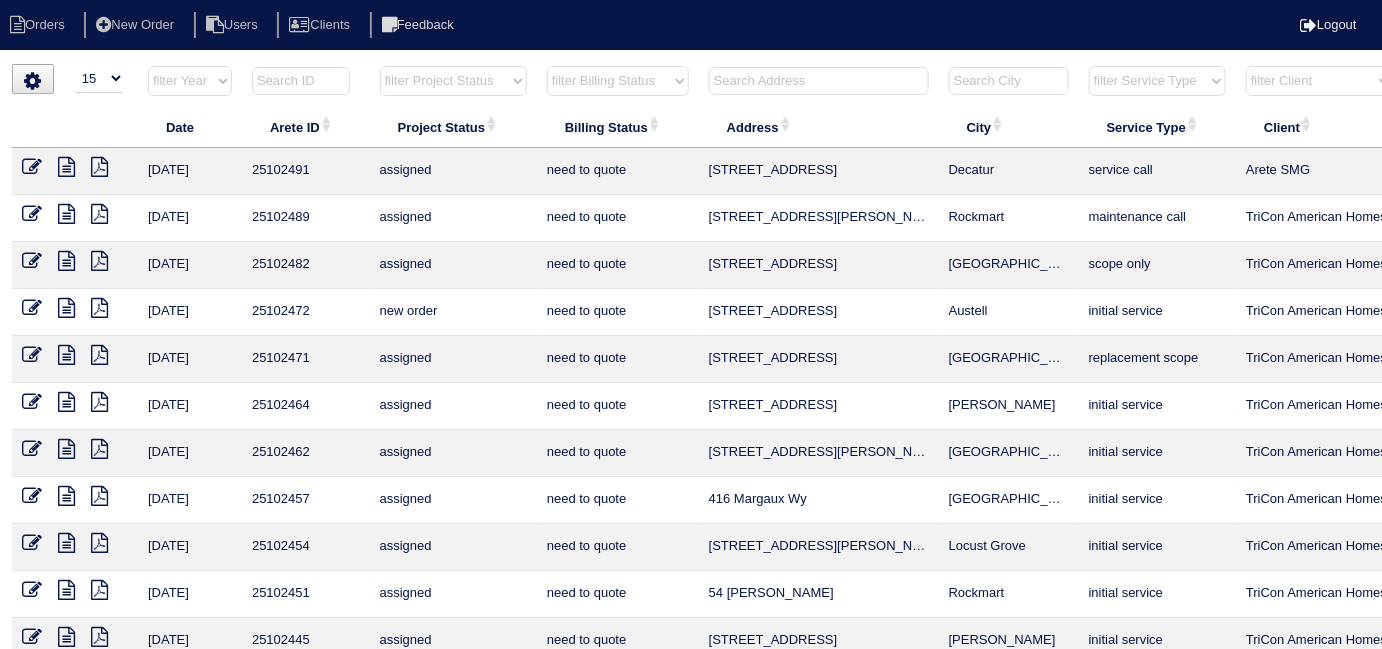 click at bounding box center [819, 81] 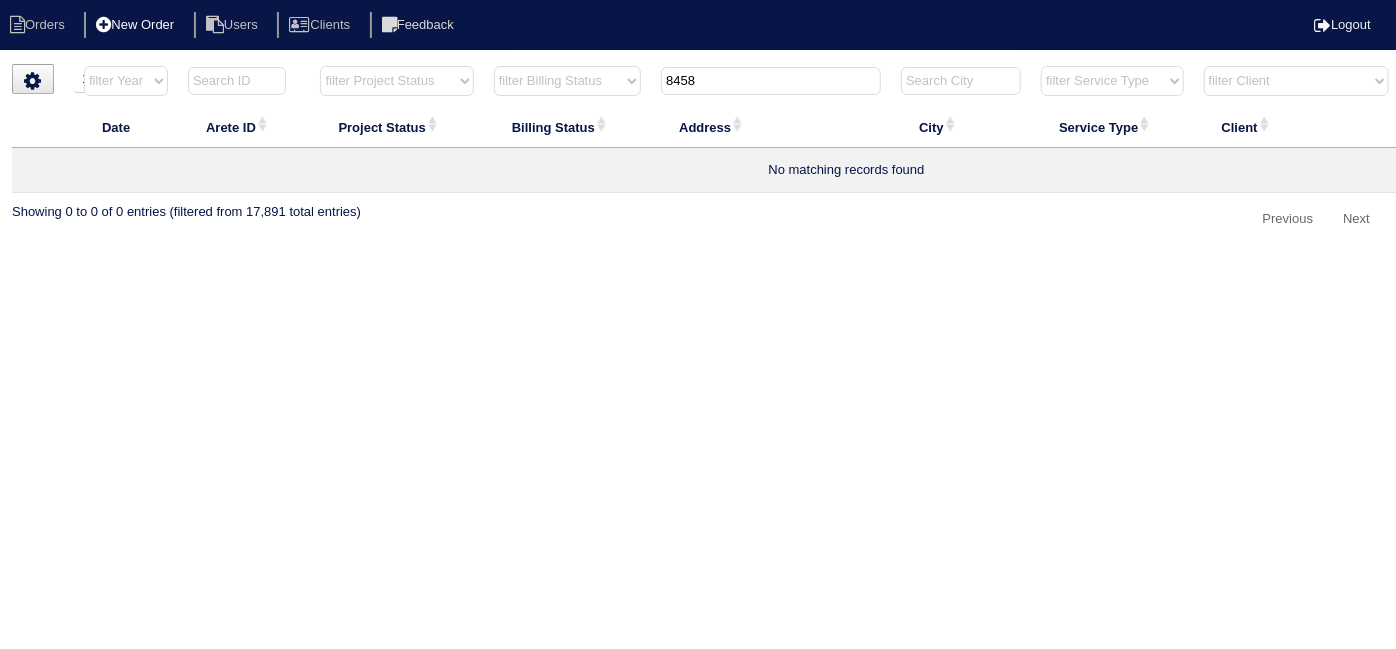 type on "8458" 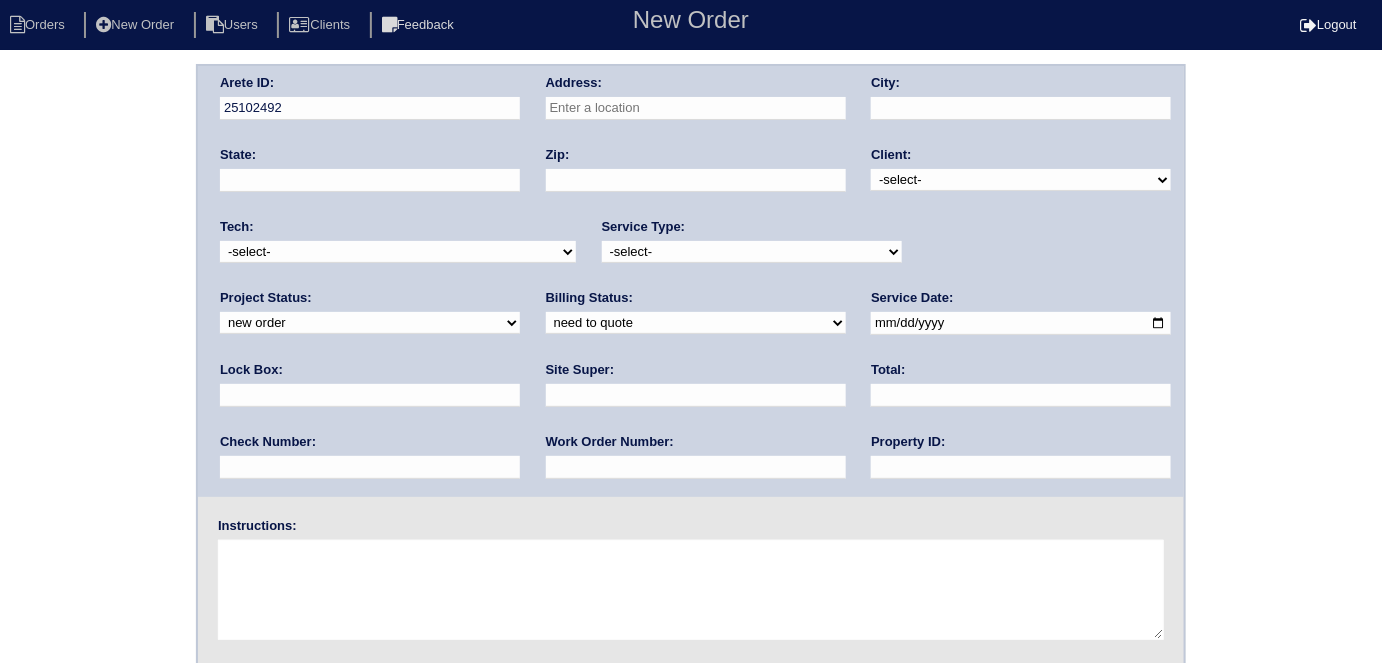 click at bounding box center [696, 108] 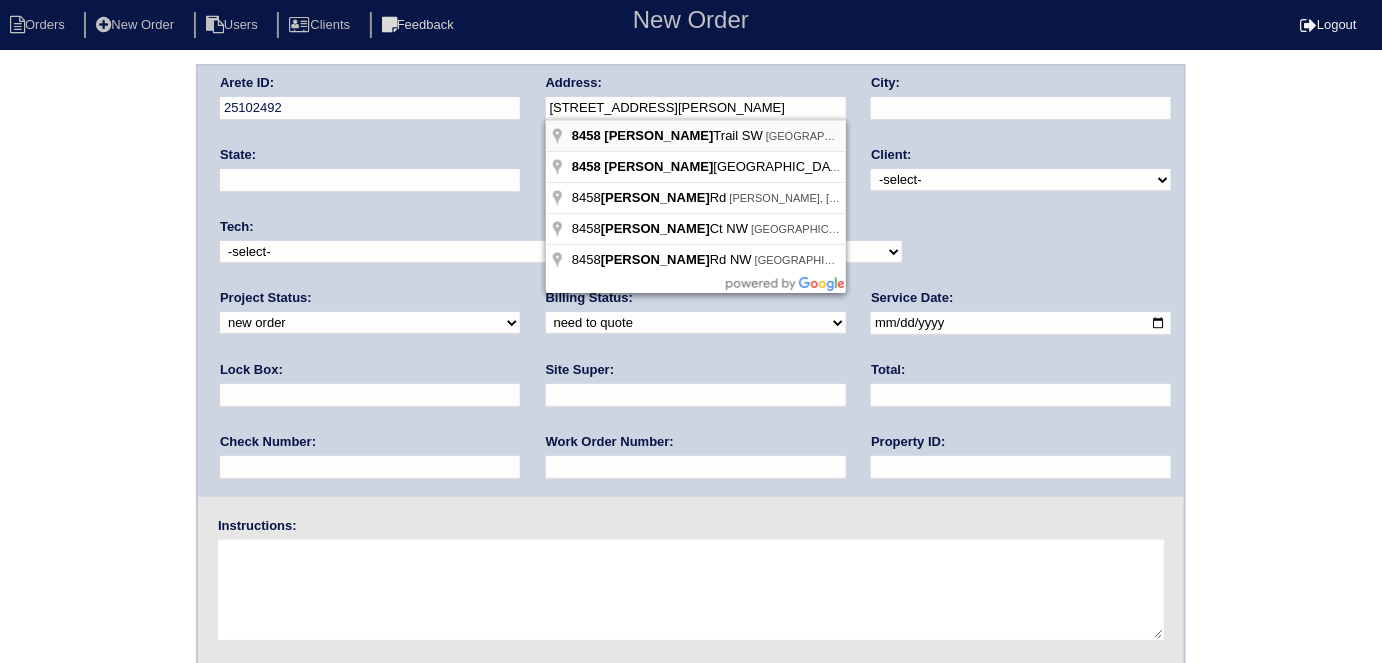 type on "[STREET_ADDRESS][PERSON_NAME]" 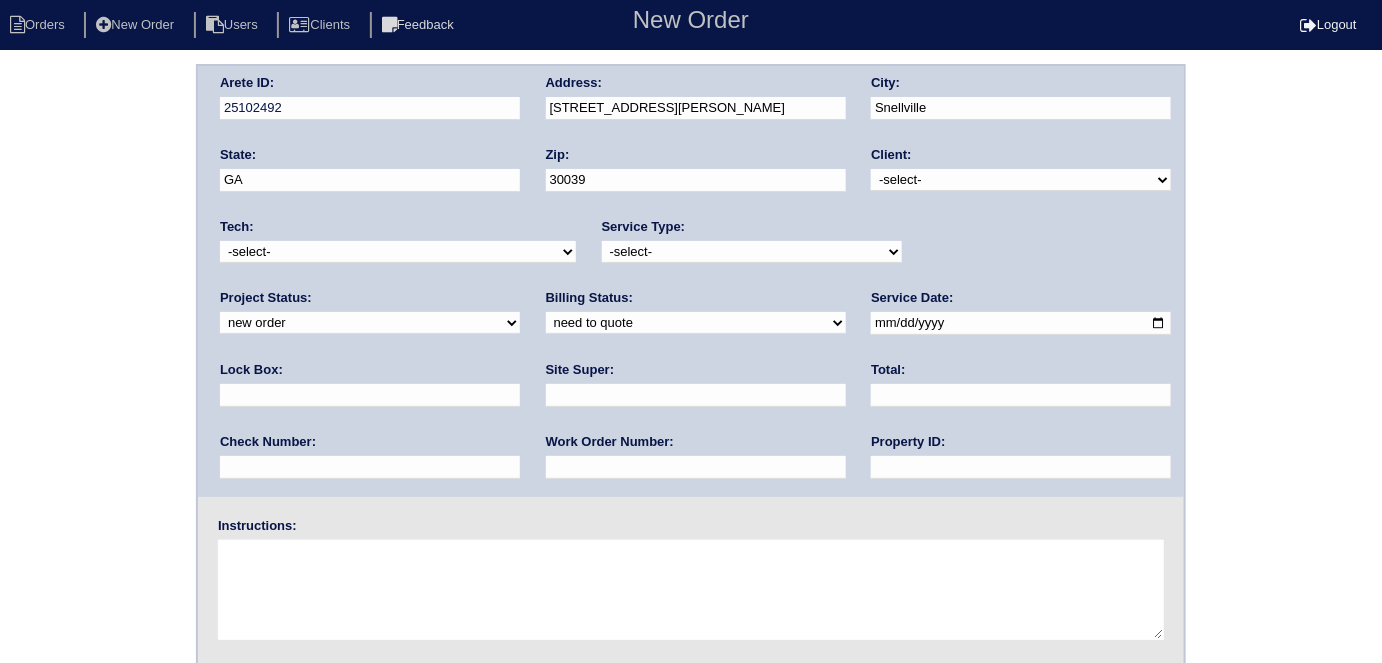 click on "Client:
-select-
TriCon American Homes
American Homes 4 Rent
First Key Homes
Zillow
The Renovation Company
On The Level Development Group
Shepard Exposition Group
Sylvan Homes
Pathway Construction
Arete Personal
Arete SMG
Tiber Capital
Tiber Realty
Divvy
Rave
Stine Construction
Alan Luther
HomeRiver Group
Test Client
Rasmus Real Estate
Padly
Buffalo Homes
Phillip Brothers
Maymont Homes" at bounding box center [1021, 173] 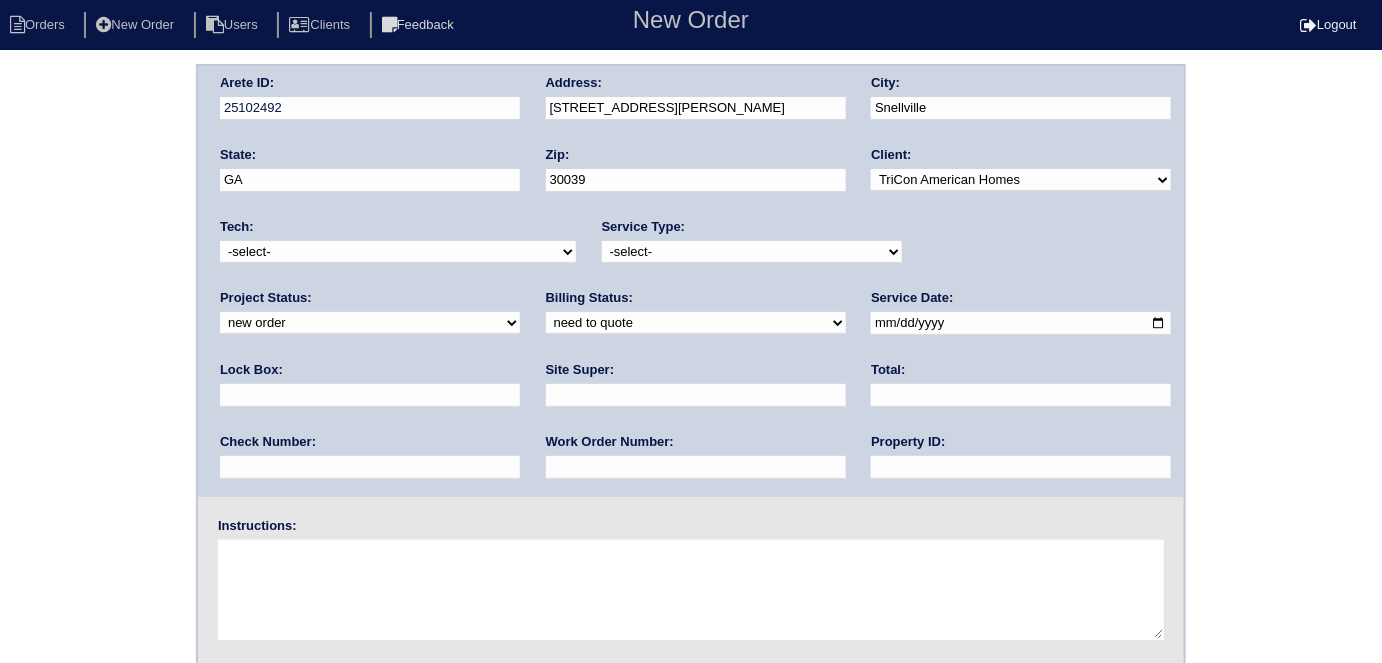 click on "-select-
initial service
basic service
maintenance call
replacement scope
service call
scope only" at bounding box center (752, 252) 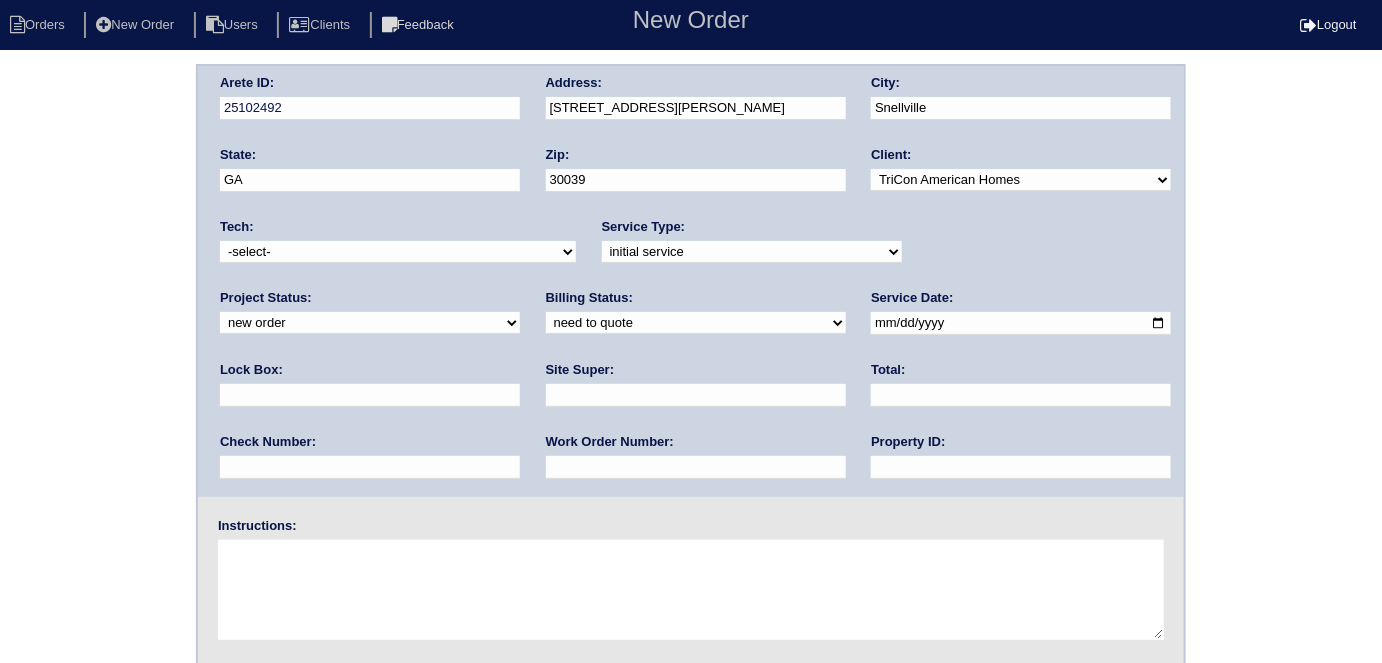 click at bounding box center [370, 395] 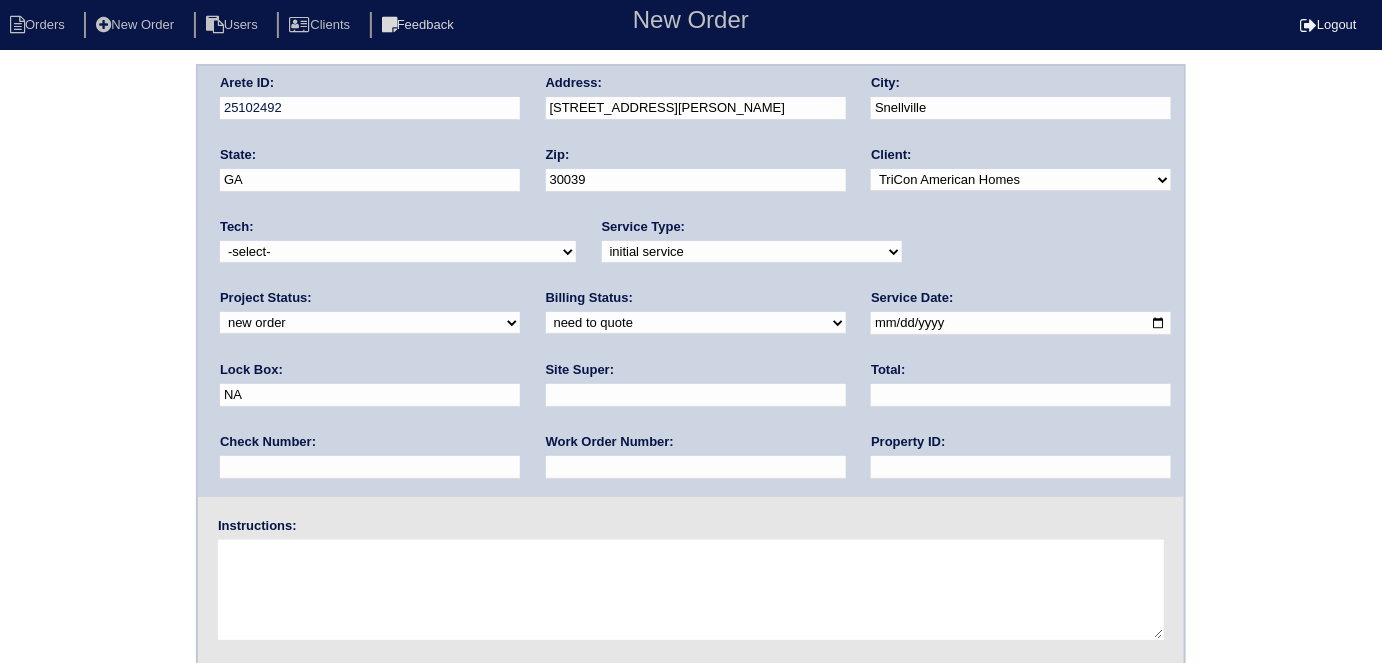 click on "NA" at bounding box center (370, 395) 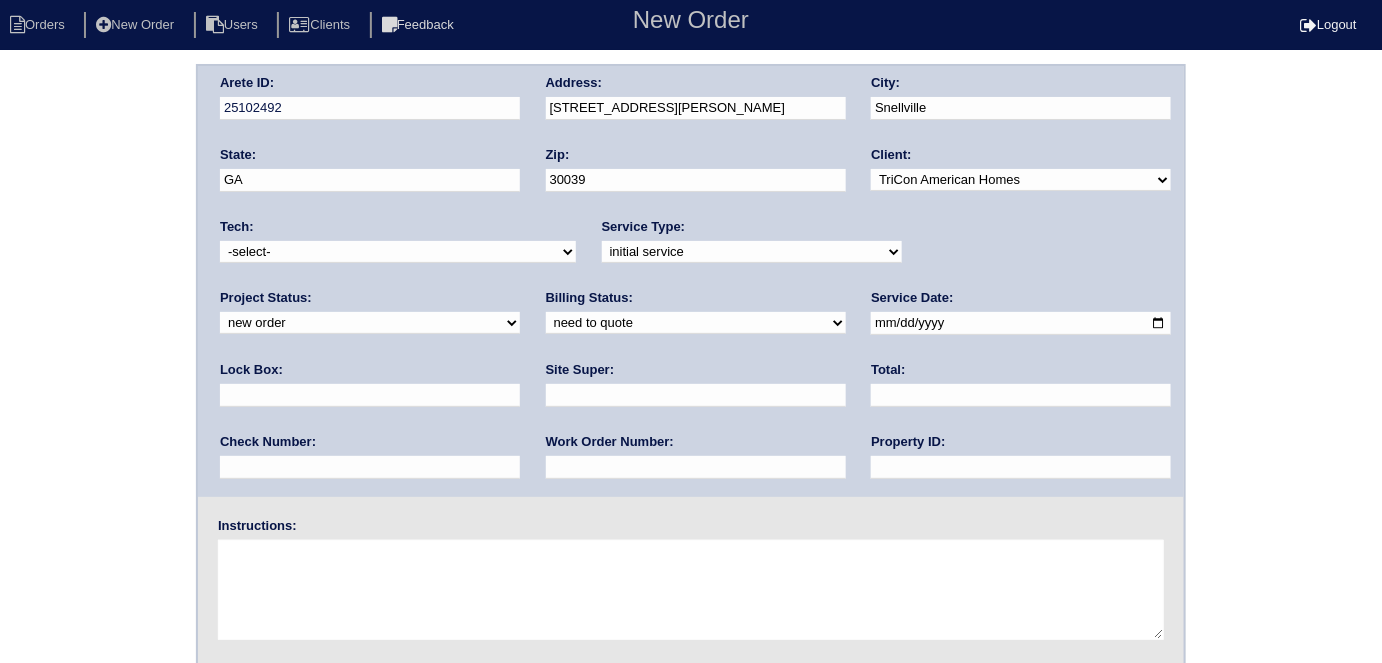 type on "0" 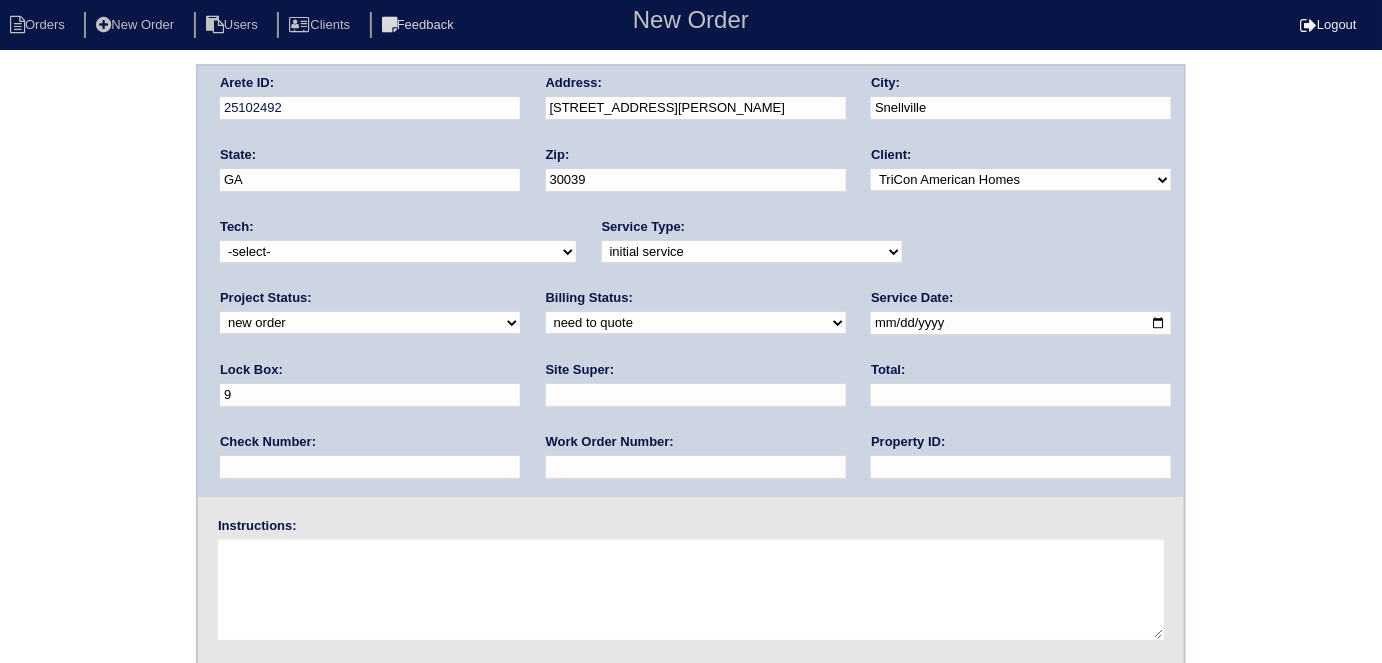 type on "9470" 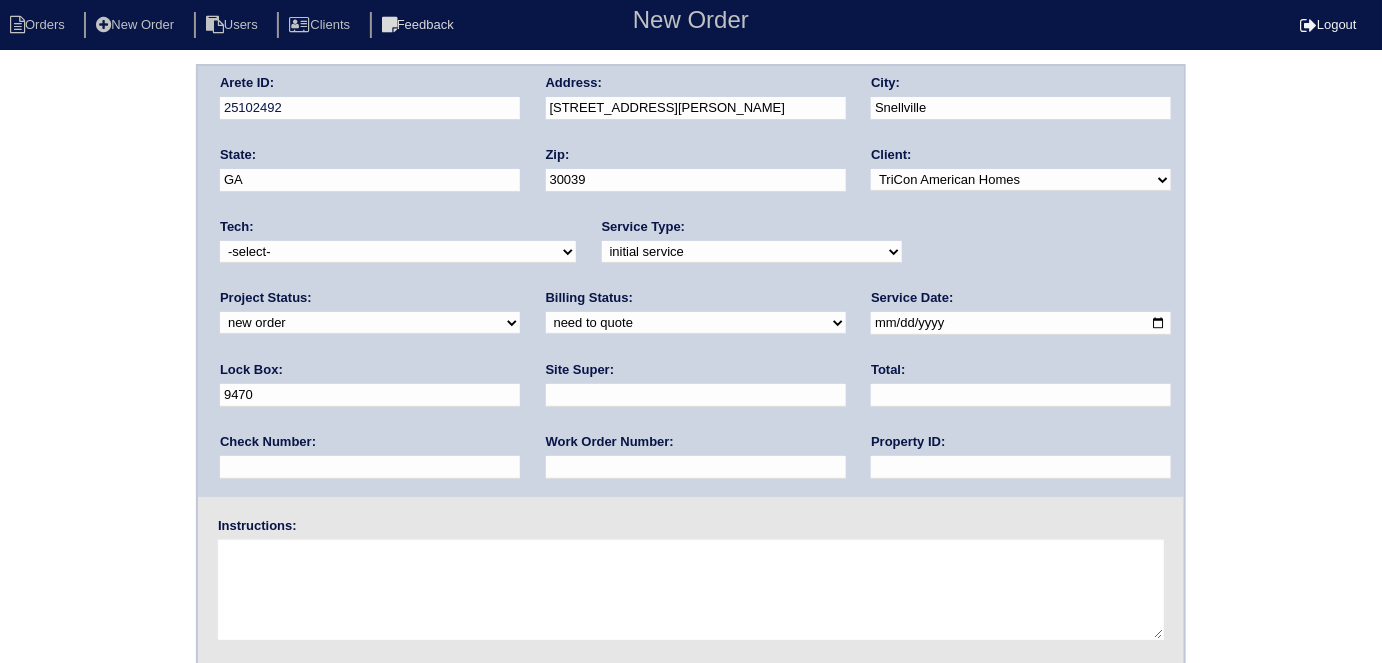 click at bounding box center (1021, 323) 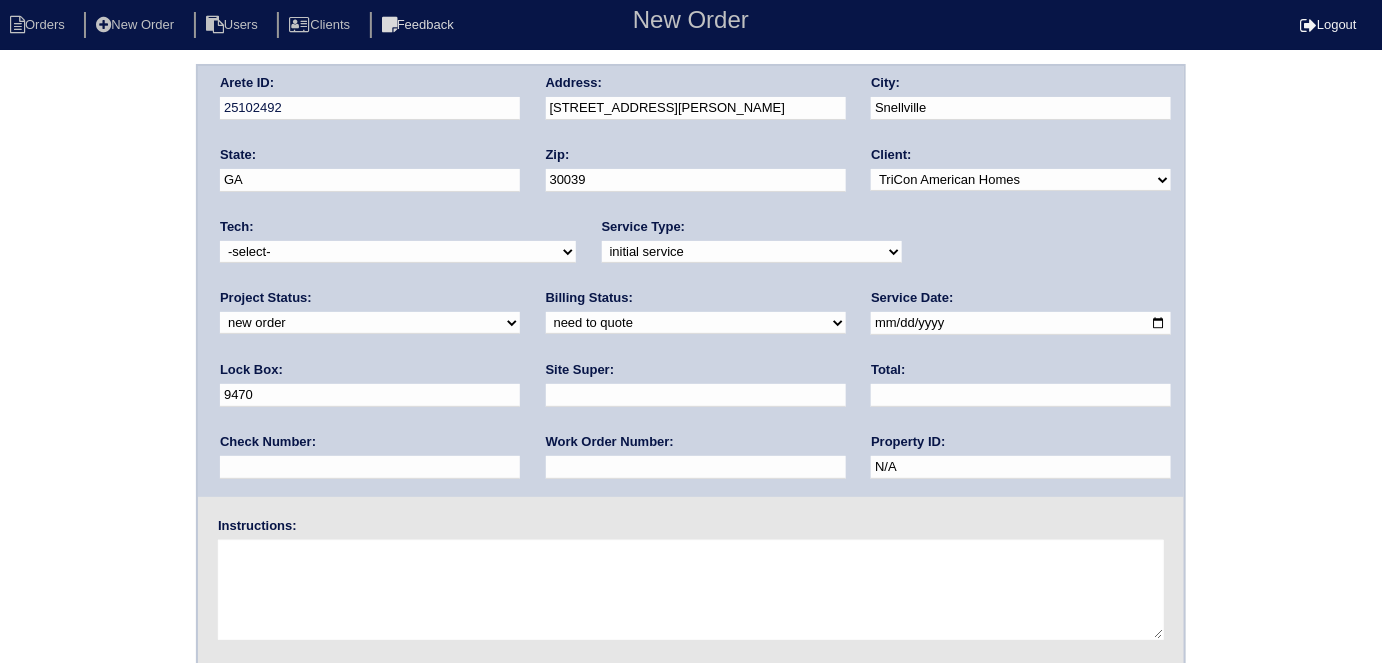click at bounding box center [696, 395] 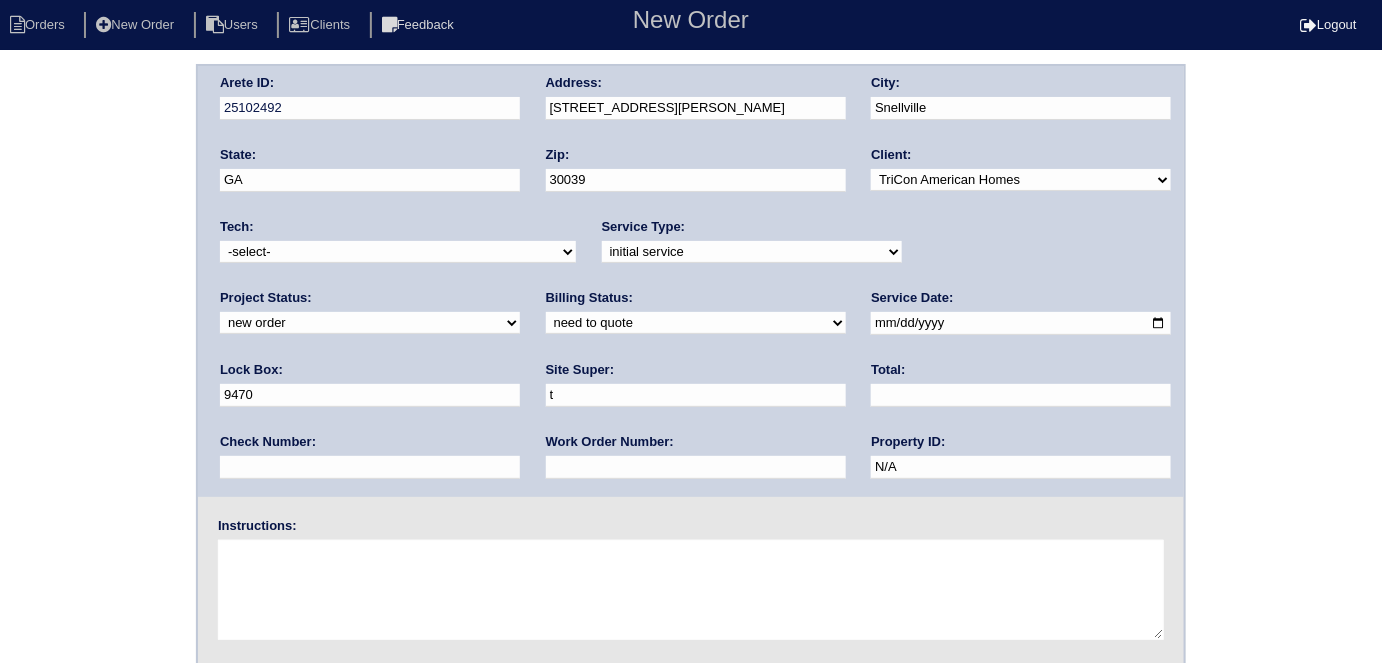 type on "Terrance Carter" 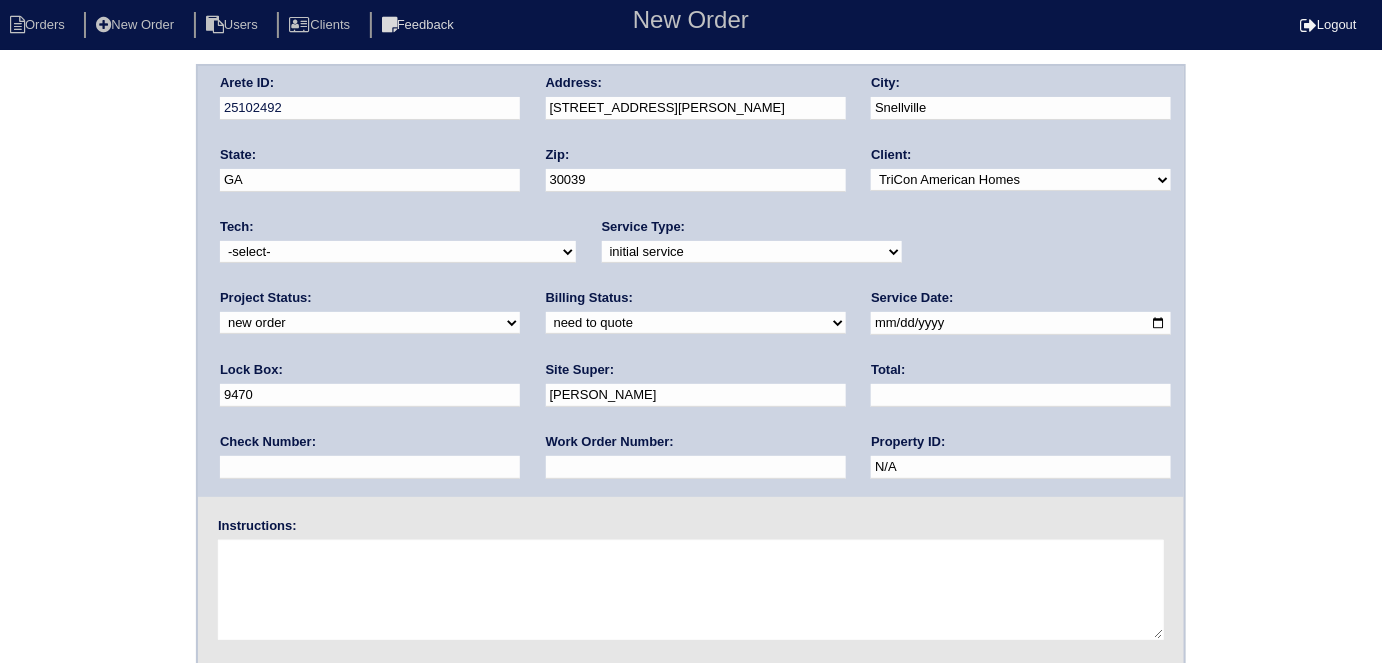 click at bounding box center [696, 467] 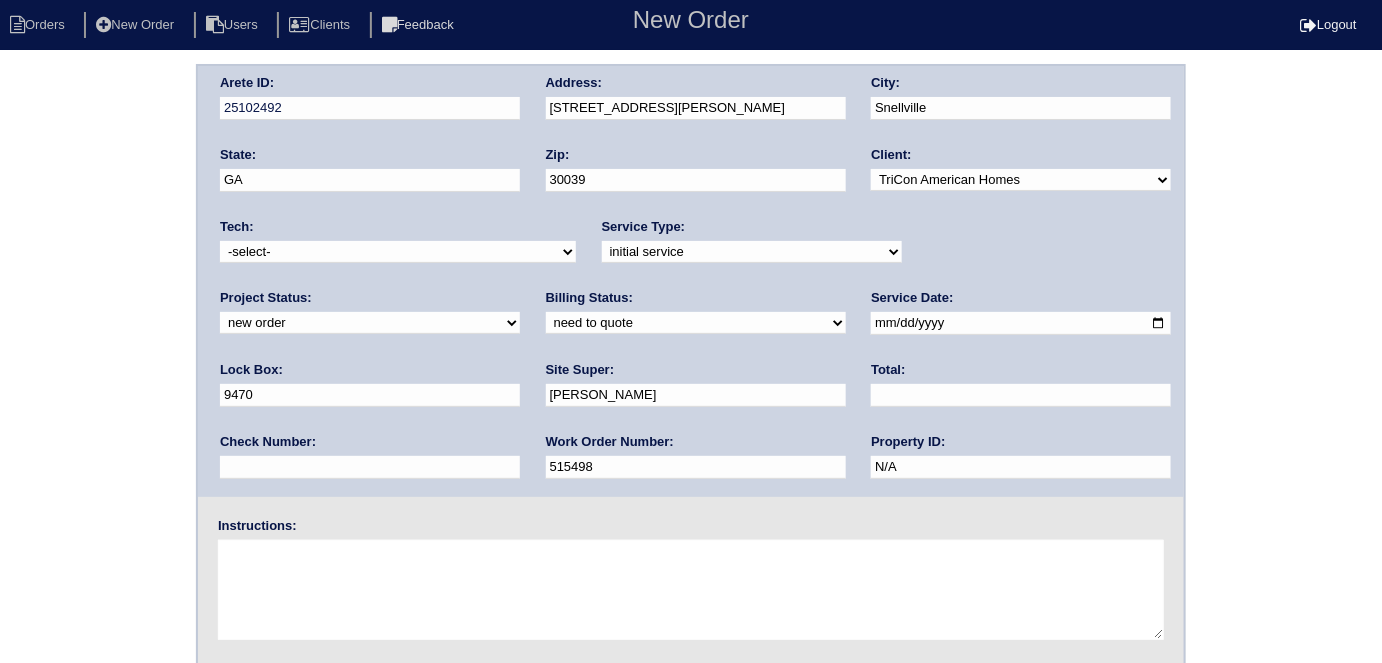 type on "515498" 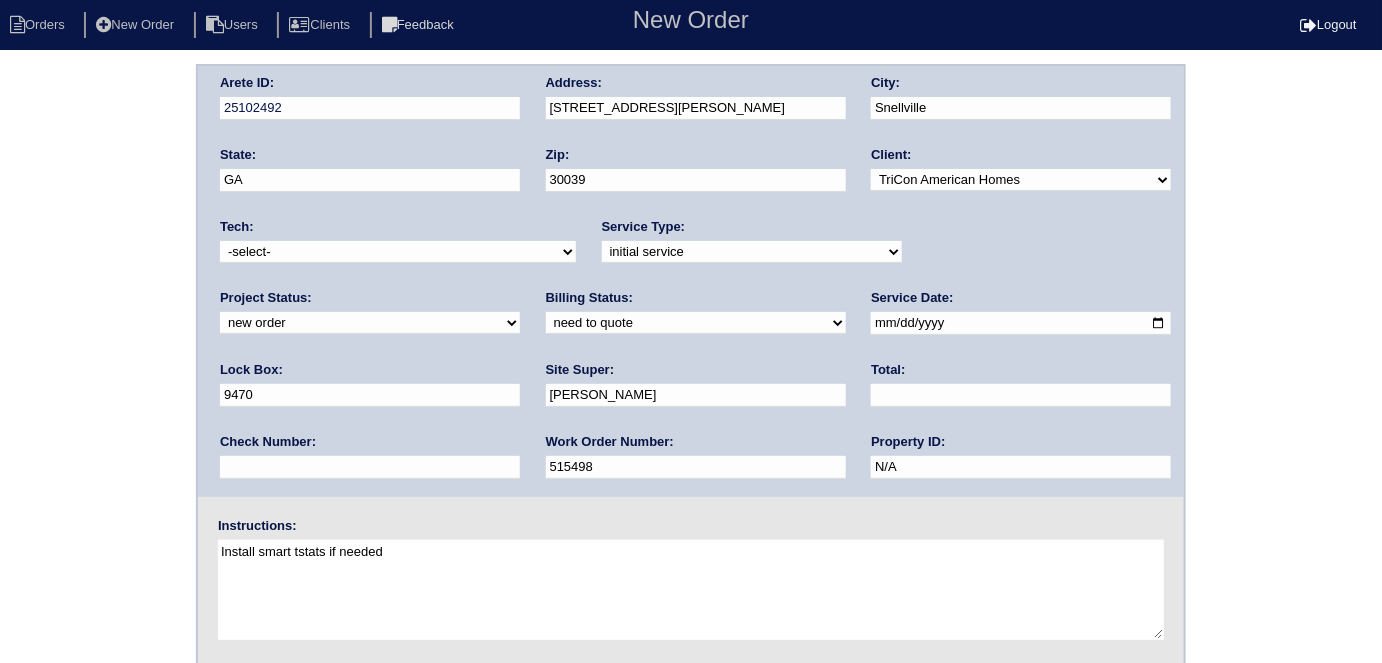 type on "Install smart tstats if needed" 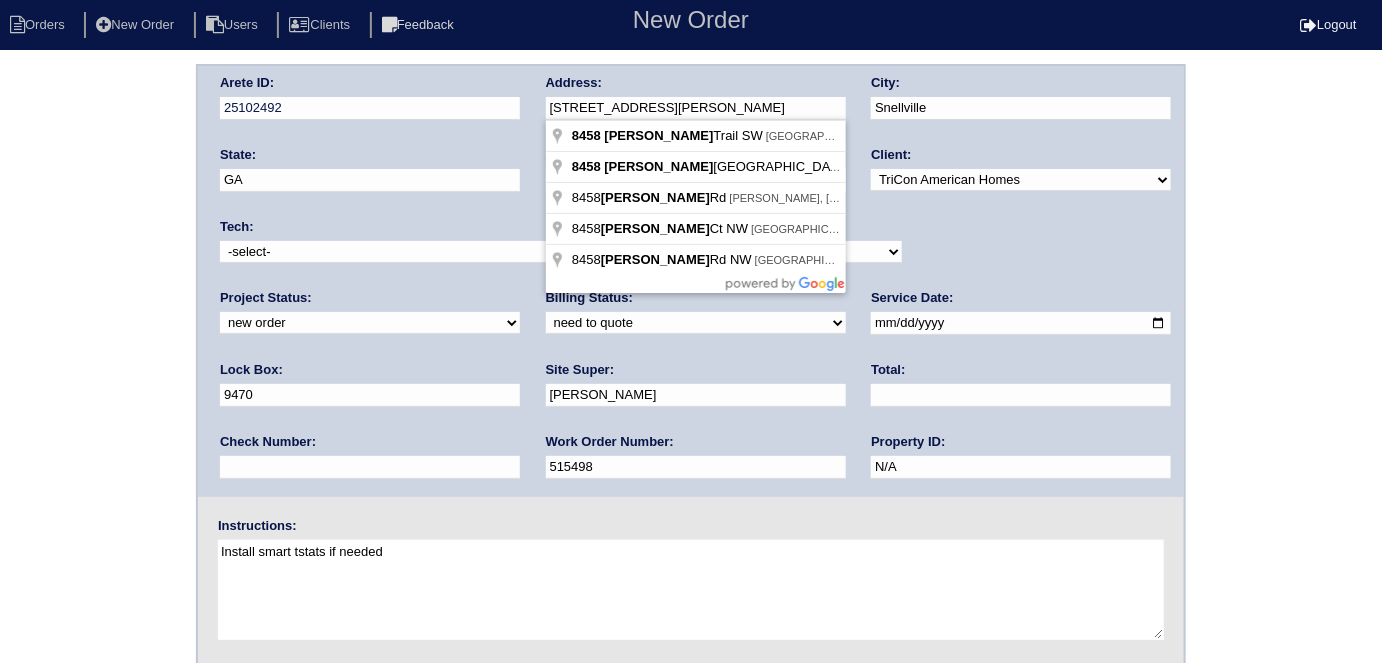click on "Arete ID:
25102492
Address:
8458 Hightower Trail SW
City:
Snellville
State:
GA
Zip:
30039
Client:
-select-
TriCon American Homes
American Homes 4 Rent
First Key Homes
Zillow
The Renovation Company
On The Level Development Group
Shepard Exposition Group
Sylvan Homes
Pathway Construction
Arete Personal
Arete SMG
Tiber Capital
Tiber Realty
Divvy
Rave
Stine Construction
Alan Luther
HomeRiver Group
Test Client
Rasmus Real Estate
Padly
Buffalo Homes
Phillip Brothers
Maymont Homes
Tech:
-select-" at bounding box center (691, 281) 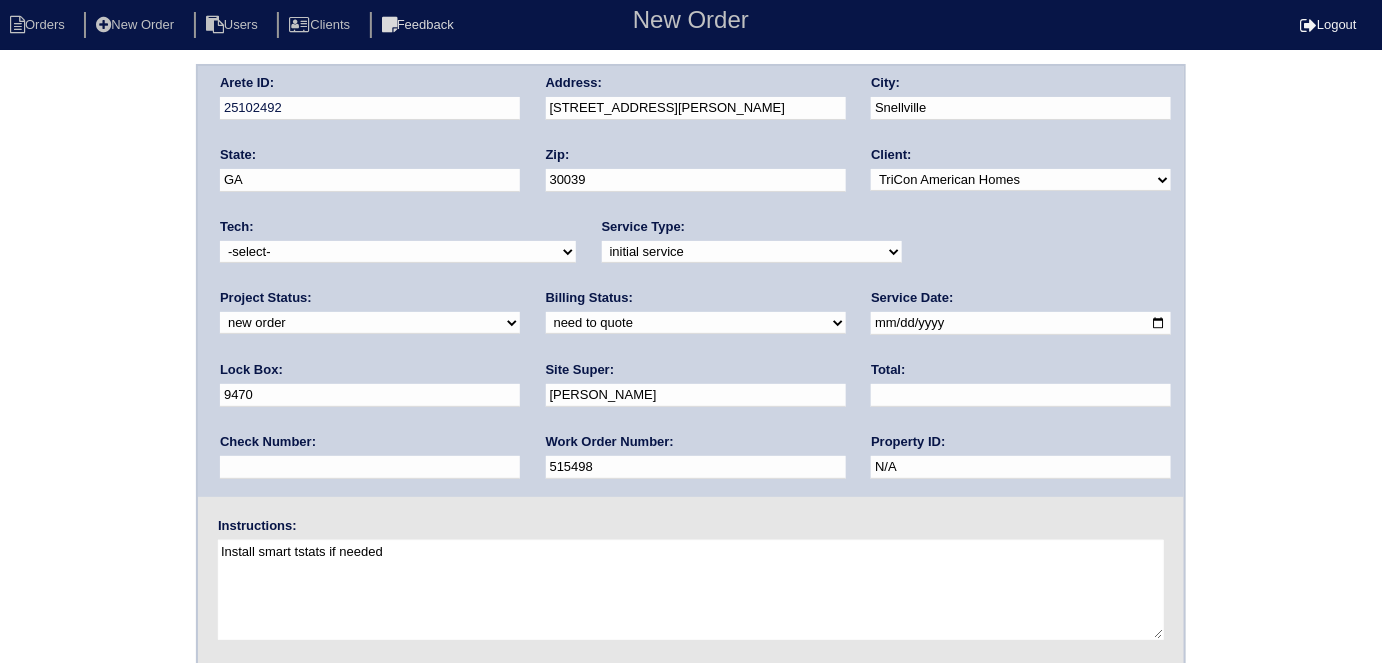 click on "Arete ID:
25102492
Address:
8458 Hightower Trail SW
City:
Snellville
State:
GA
Zip:
30039
Client:
-select-
TriCon American Homes
American Homes 4 Rent
First Key Homes
Zillow
The Renovation Company
On The Level Development Group
Shepard Exposition Group
Sylvan Homes
Pathway Construction
Arete Personal
Arete SMG
Tiber Capital
Tiber Realty
Divvy
Rave
Stine Construction
Alan Luther
HomeRiver Group
Test Client
Rasmus Real Estate
Padly
Buffalo Homes
Phillip Brothers
Maymont Homes" at bounding box center [691, 468] 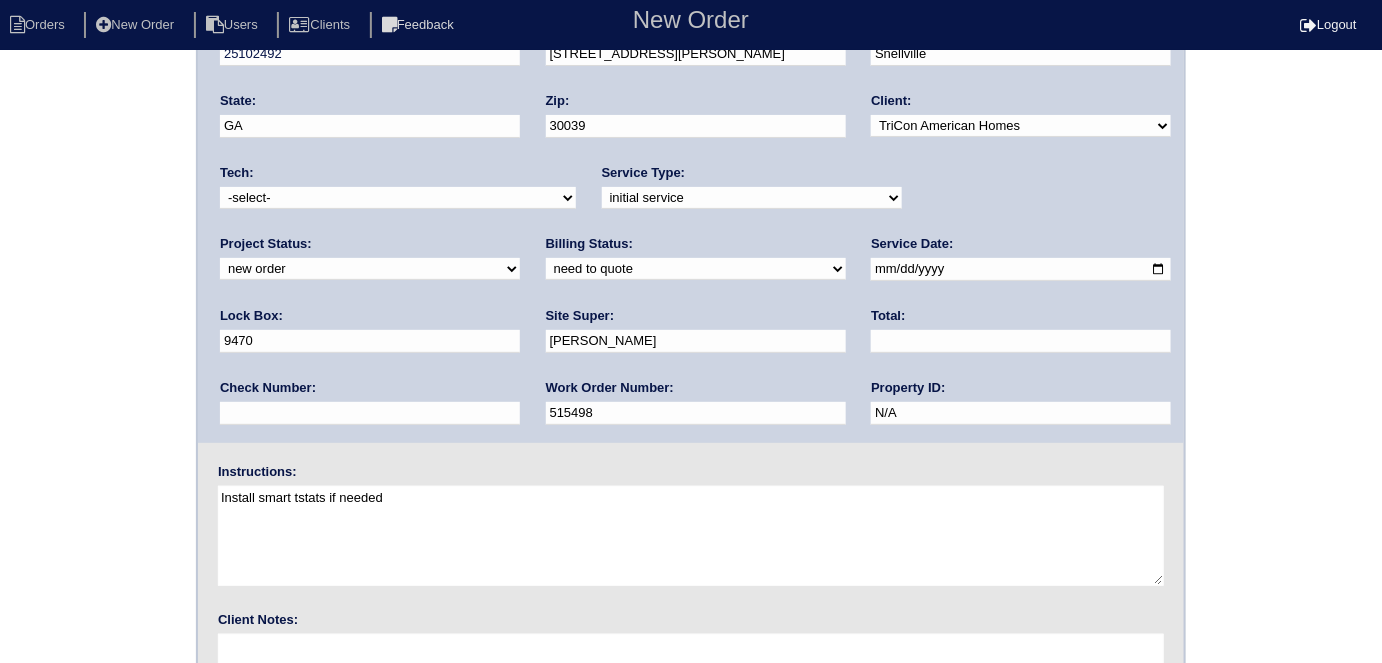 scroll, scrollTop: 205, scrollLeft: 0, axis: vertical 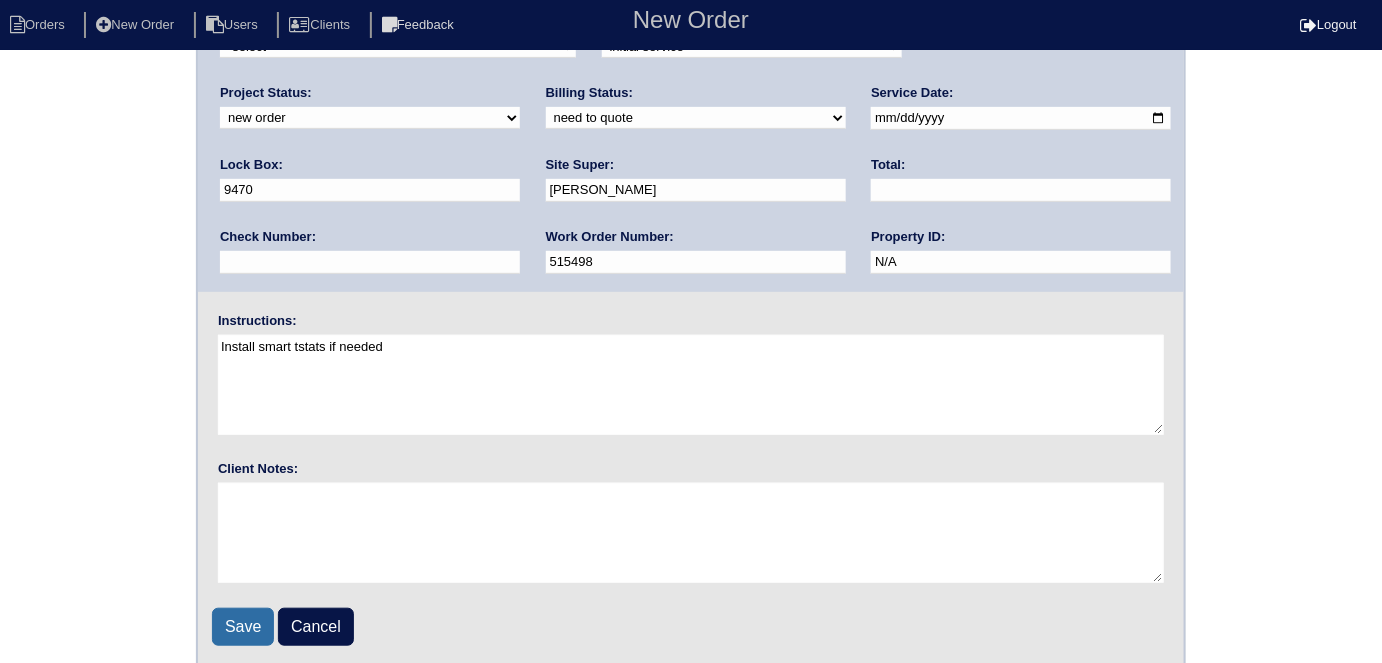click on "Save" at bounding box center (243, 627) 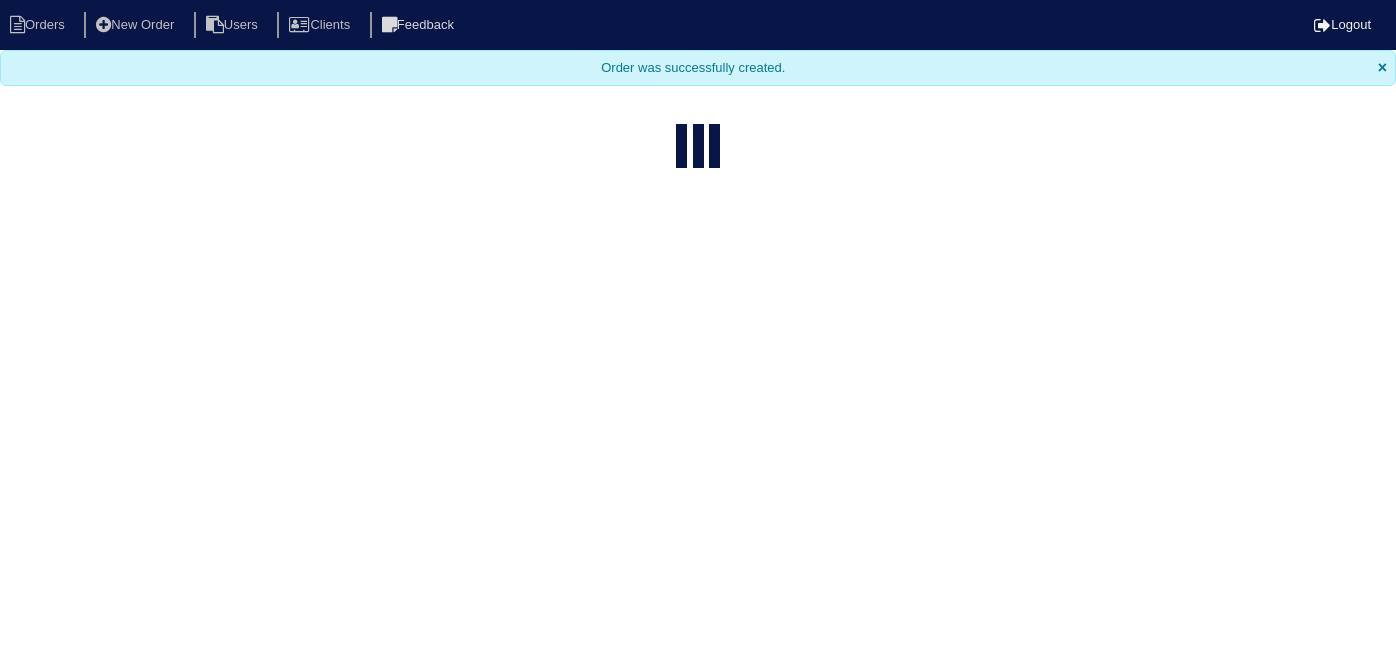 select on "15" 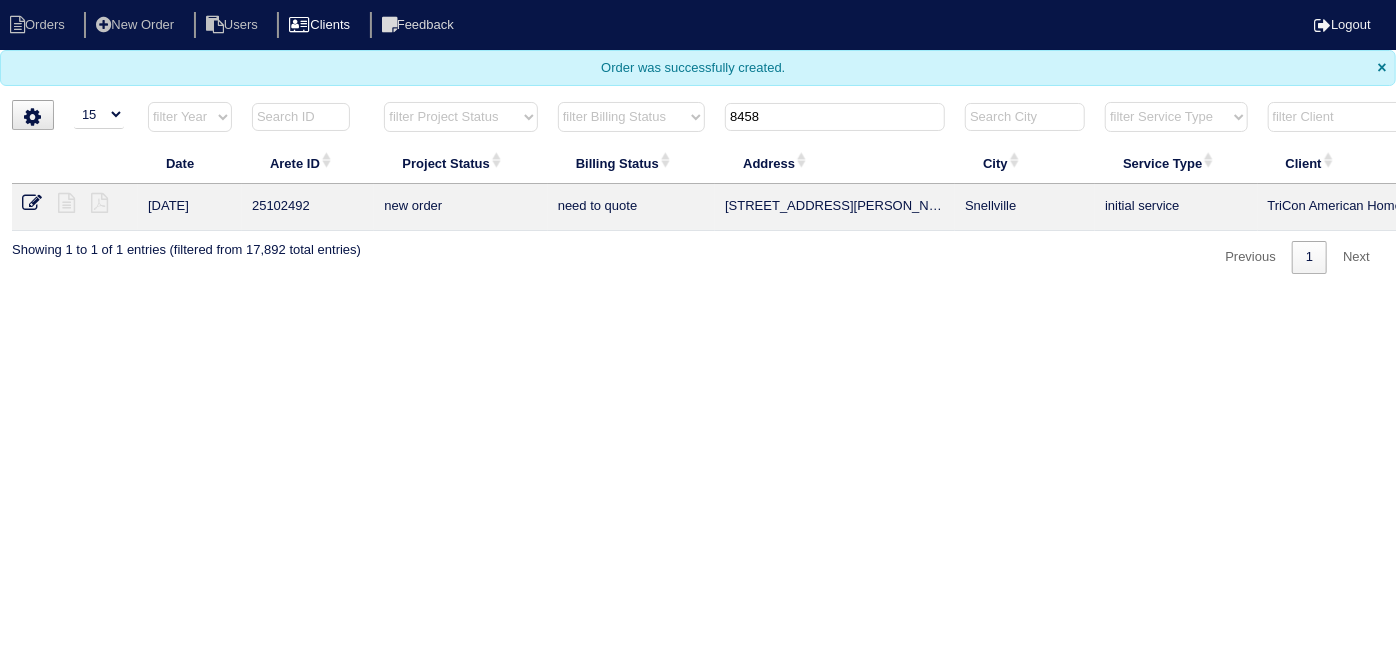 drag, startPoint x: 792, startPoint y: 119, endPoint x: 400, endPoint y: 22, distance: 403.82297 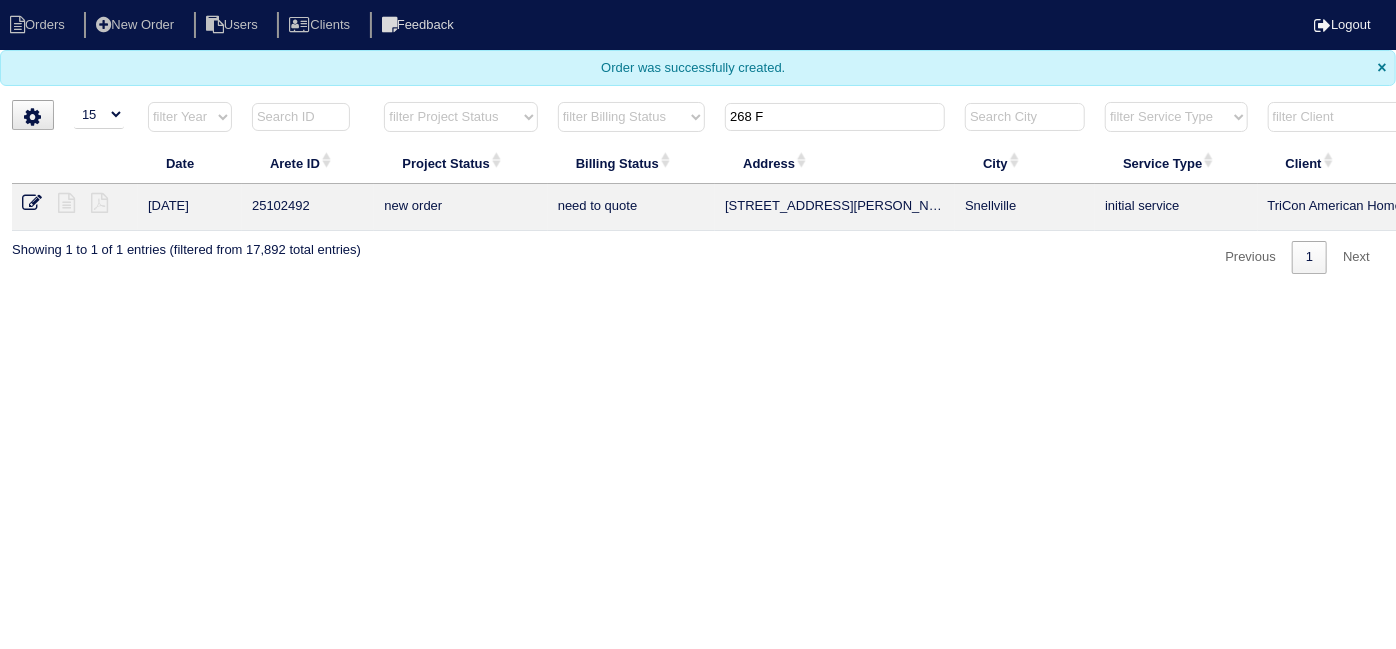 type on "268 F" 